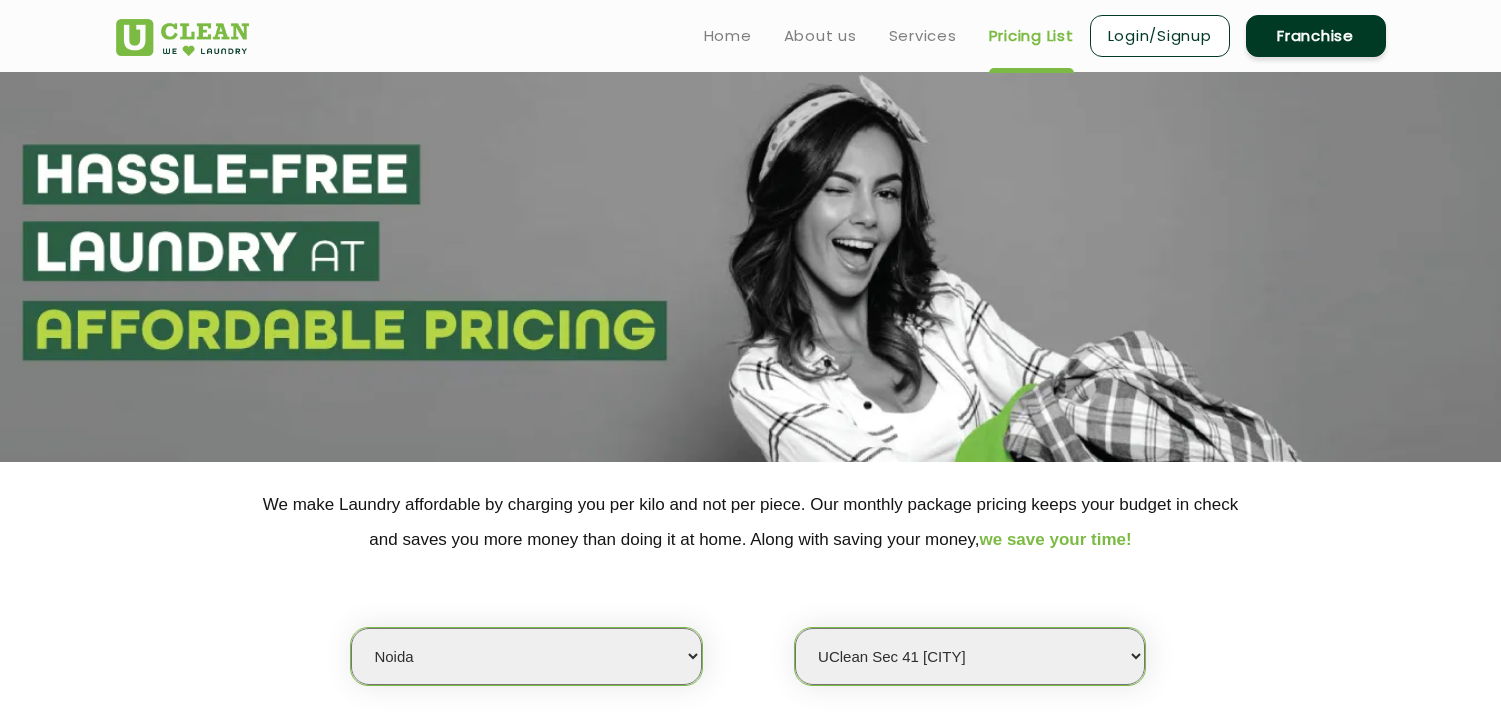select on "3" 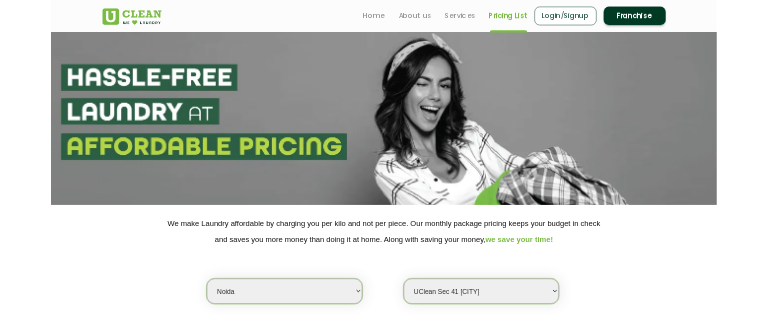 scroll, scrollTop: 0, scrollLeft: 0, axis: both 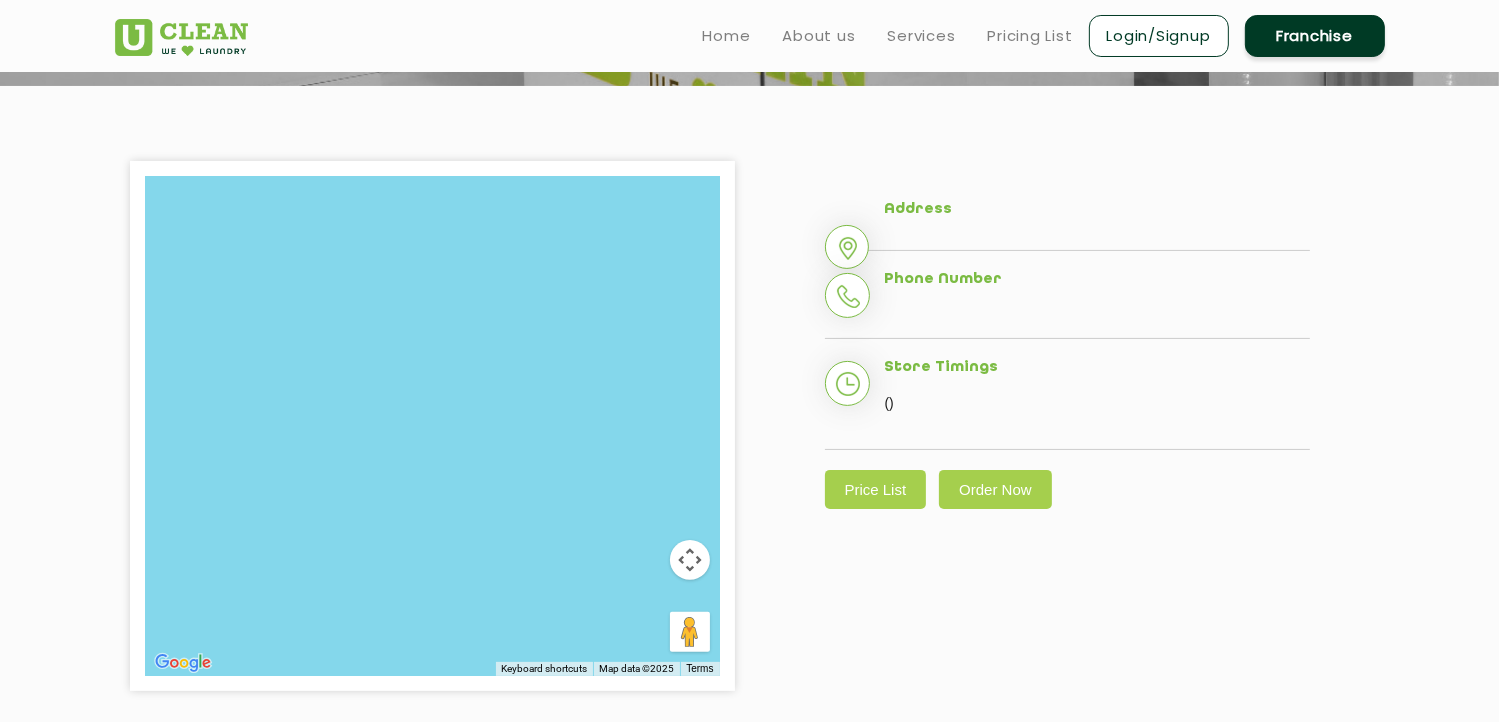click on "Login/Signup" at bounding box center [1159, 36] 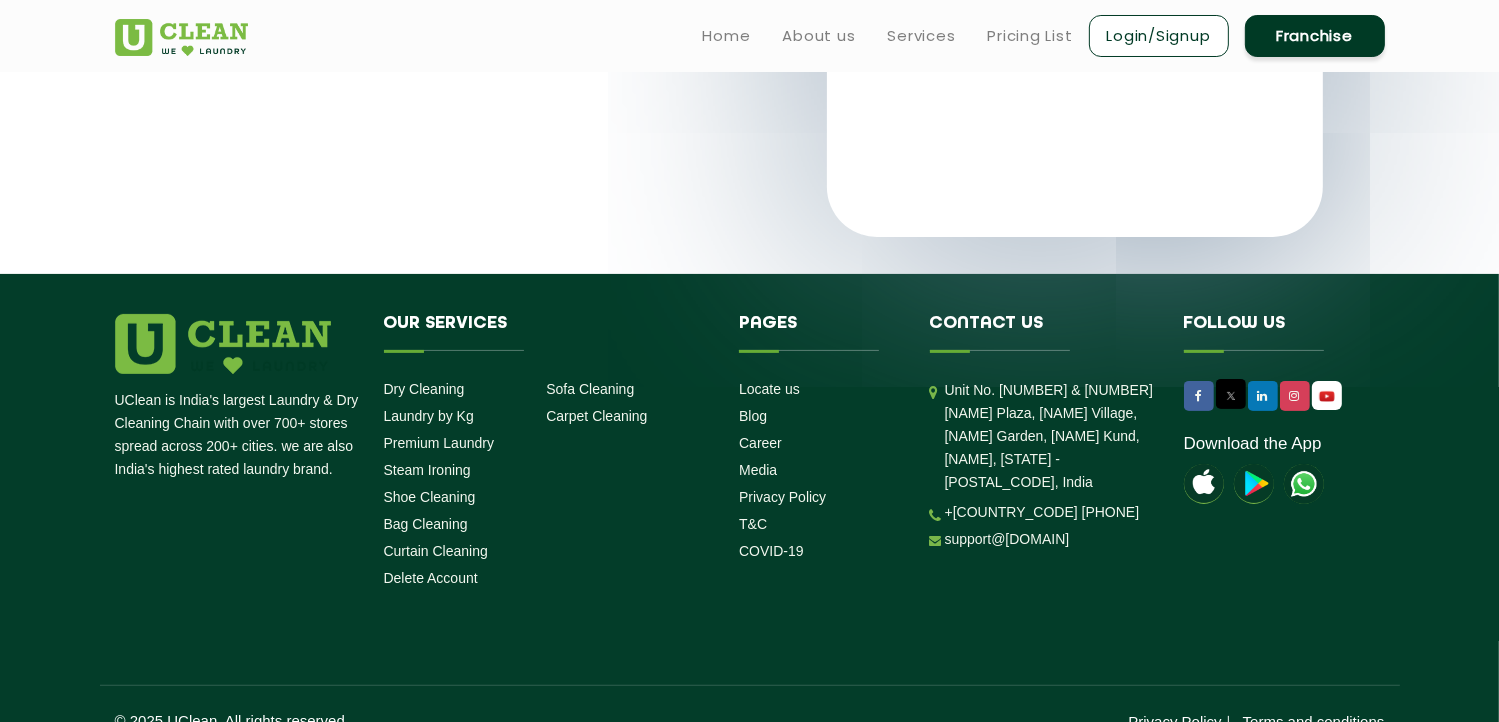 scroll, scrollTop: 0, scrollLeft: 0, axis: both 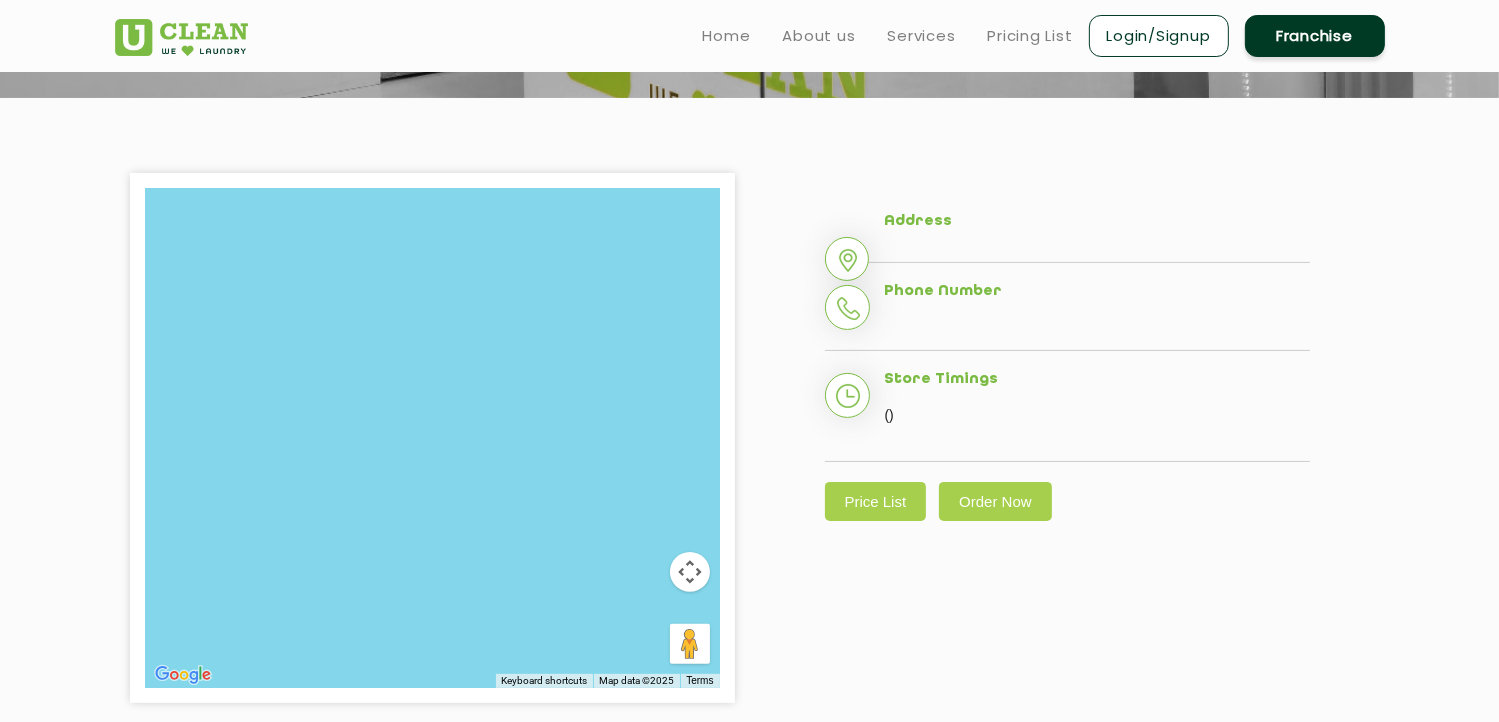 click on "To navigate, press the arrow keys." 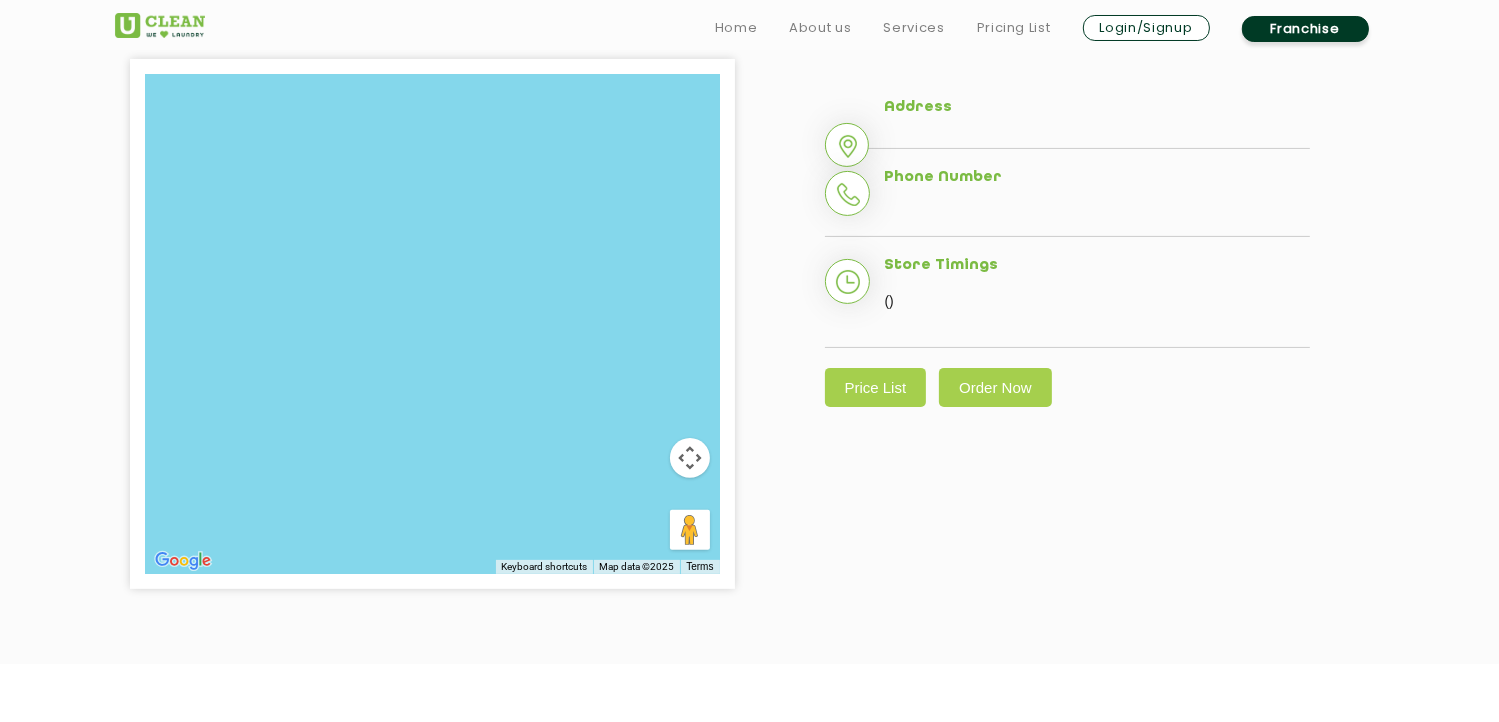 scroll, scrollTop: 577, scrollLeft: 0, axis: vertical 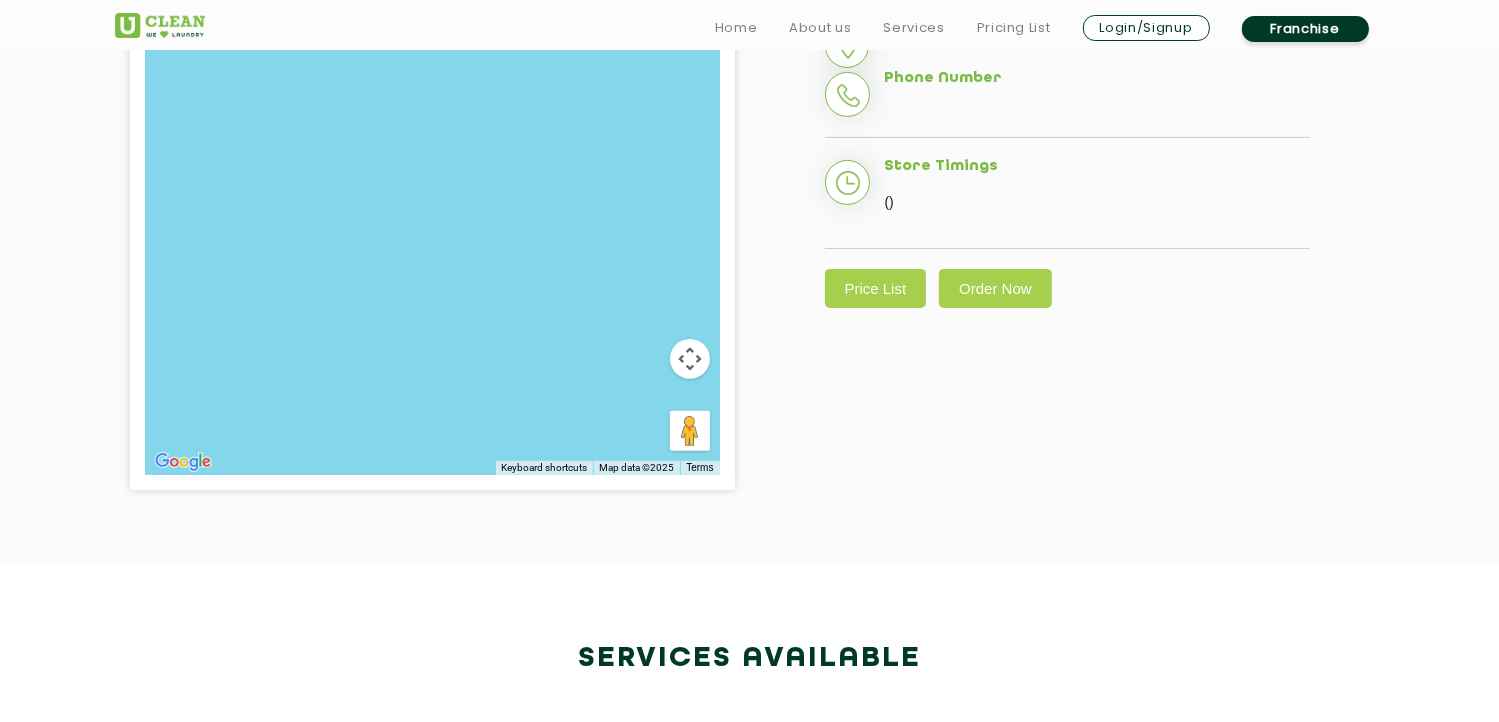 click on "To navigate, press the arrow keys." 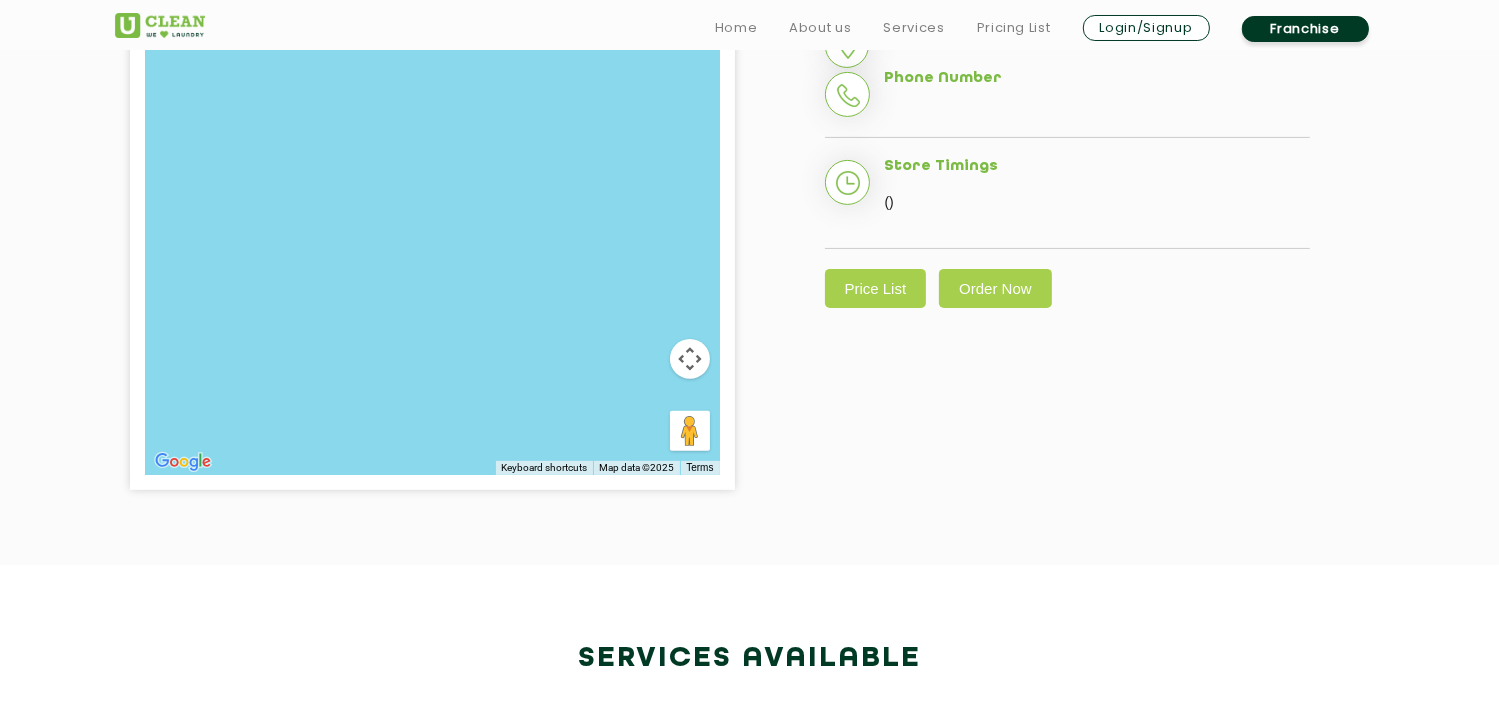 click 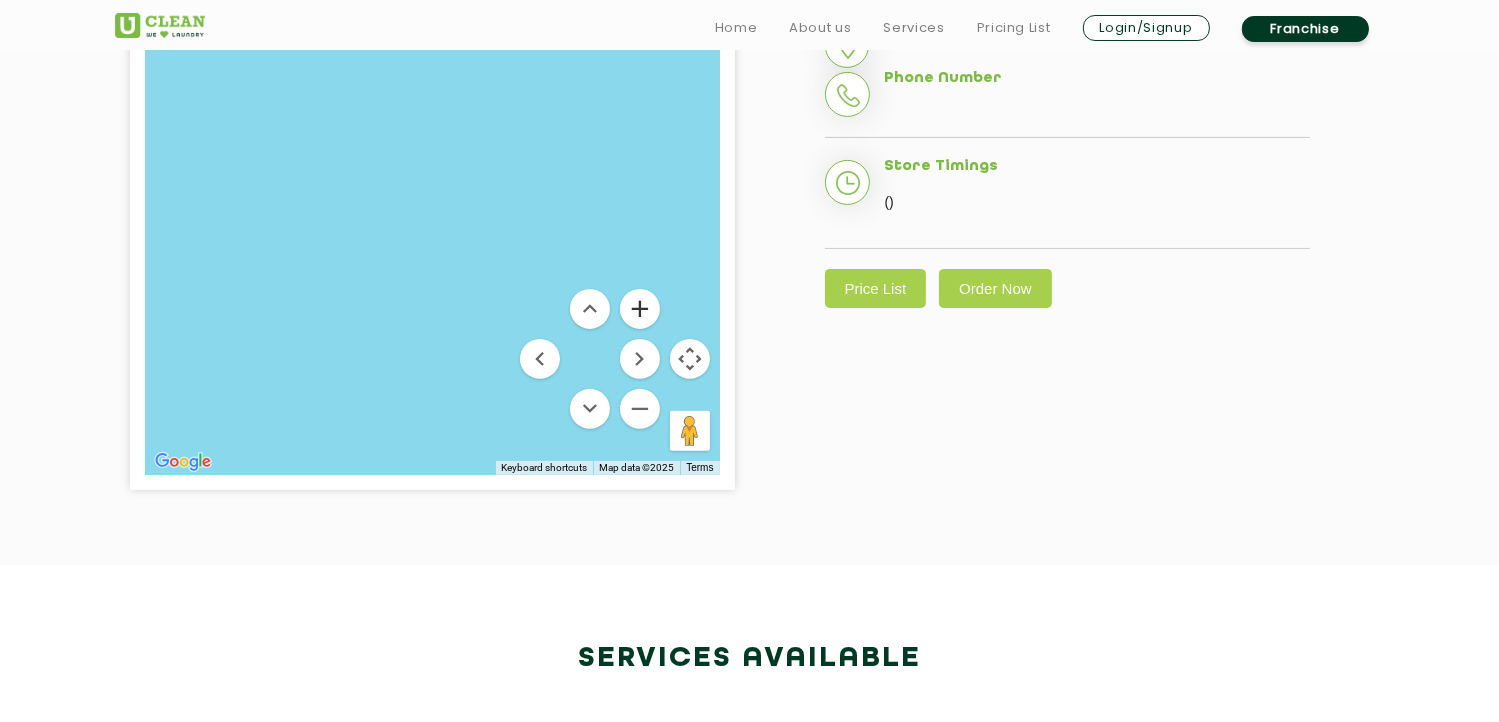 click at bounding box center [640, 309] 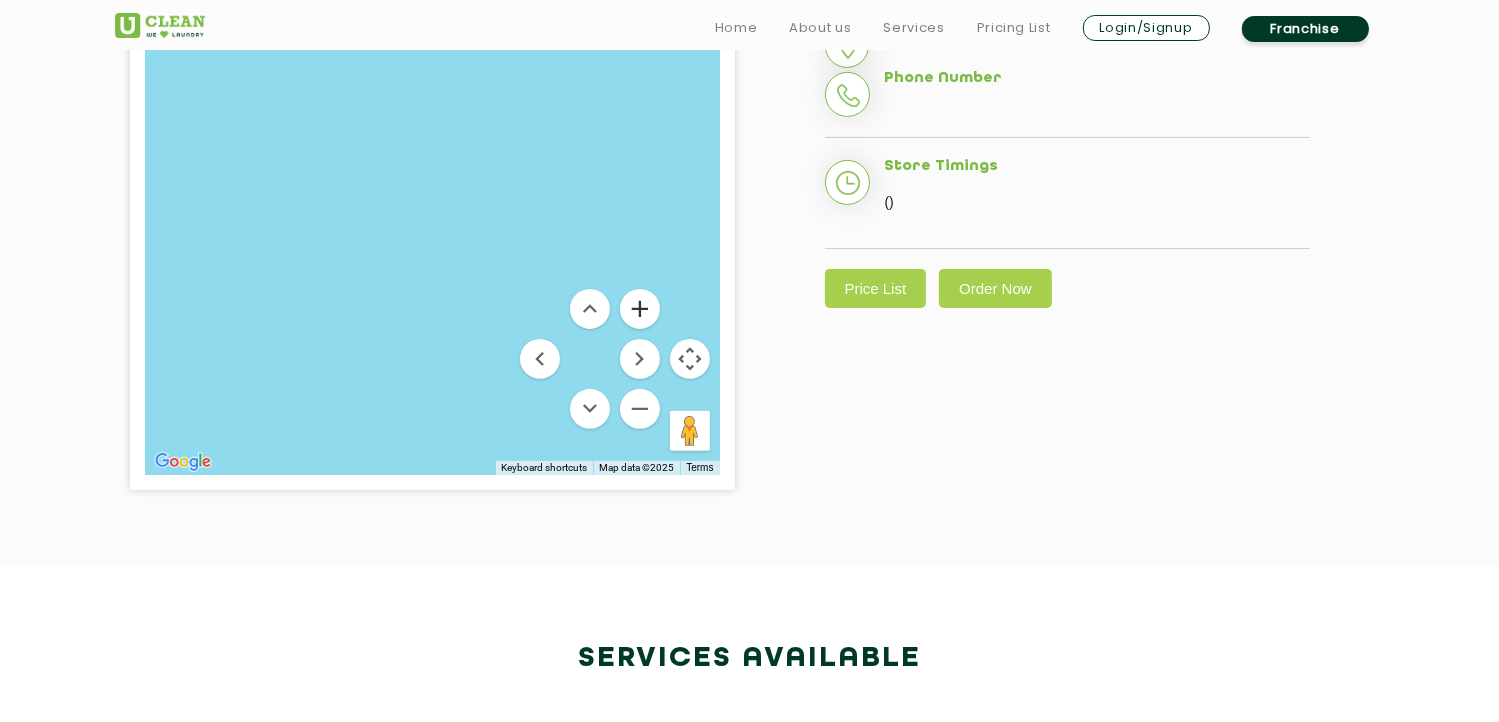 click at bounding box center (640, 309) 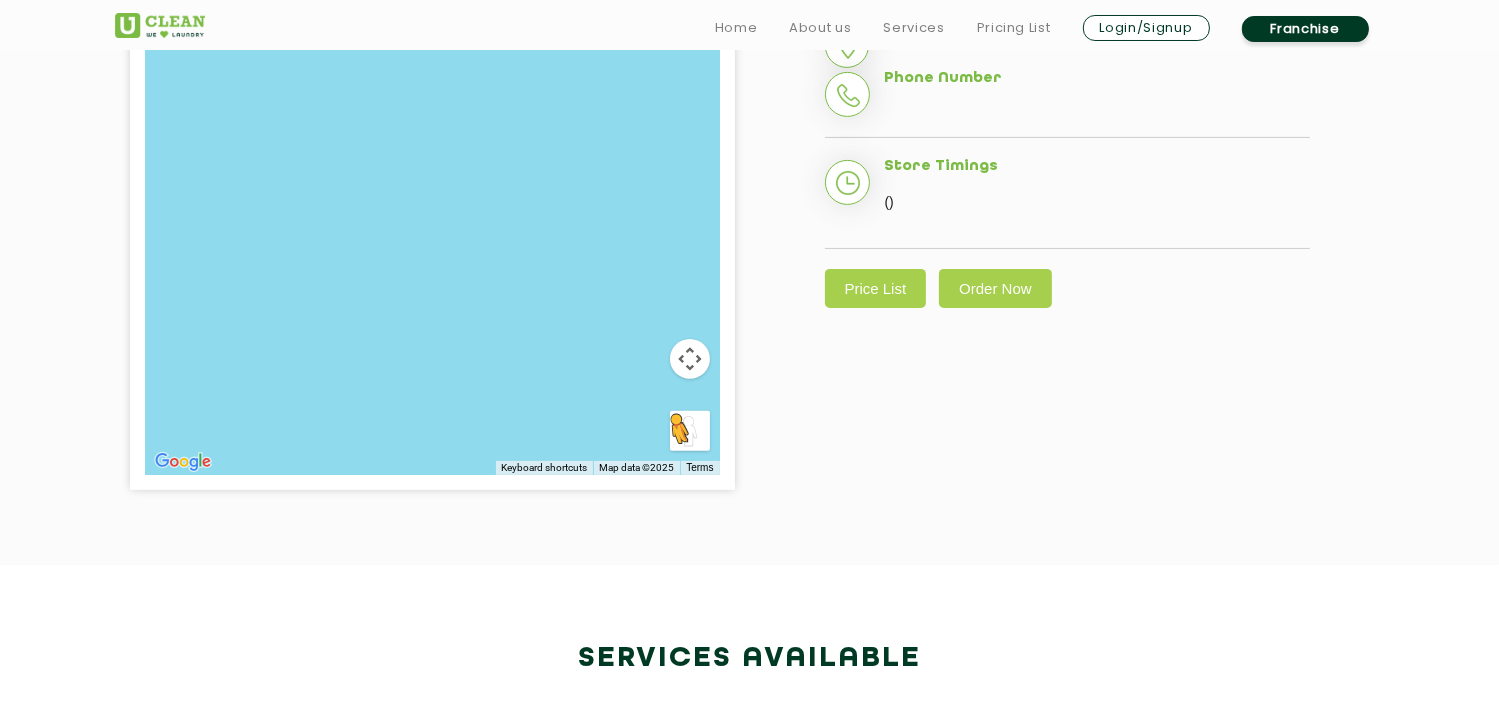 click 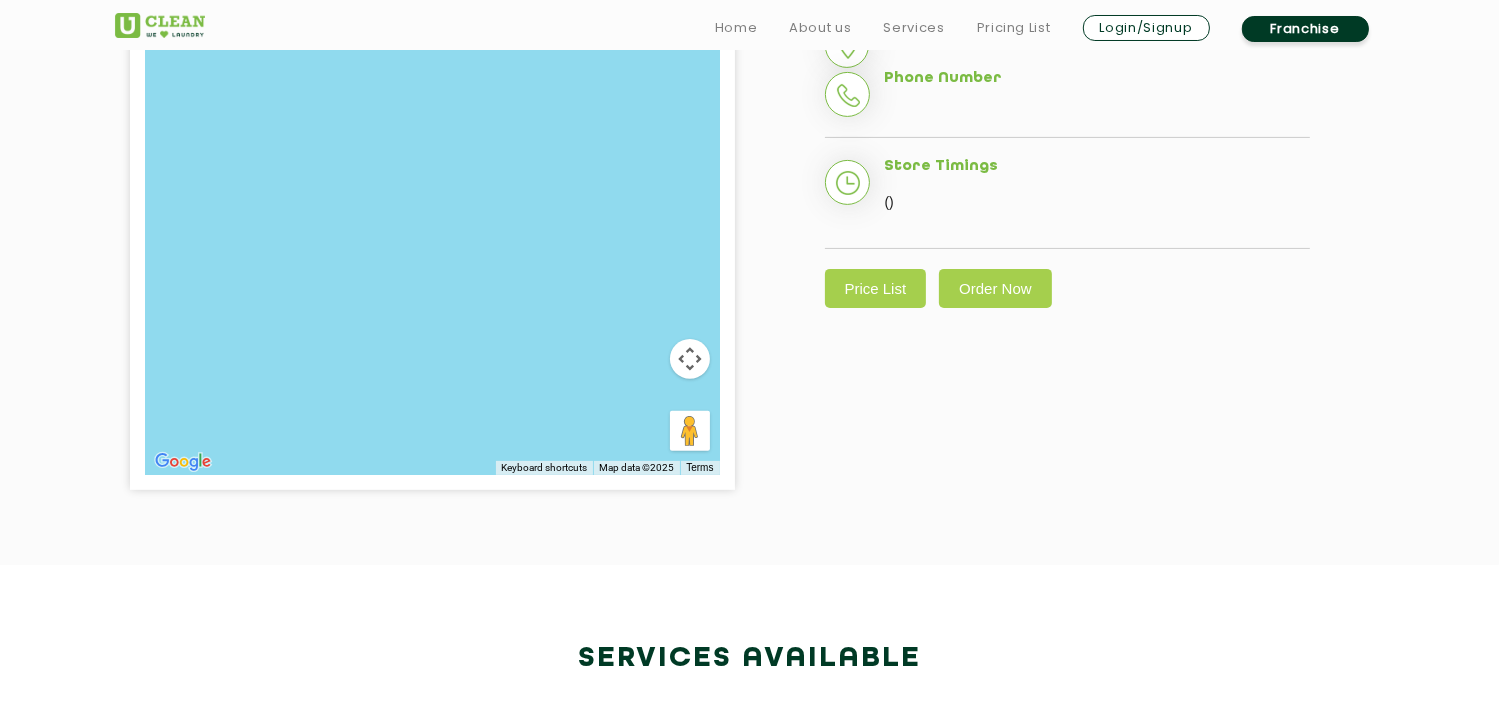 click on "To navigate, press the arrow keys." 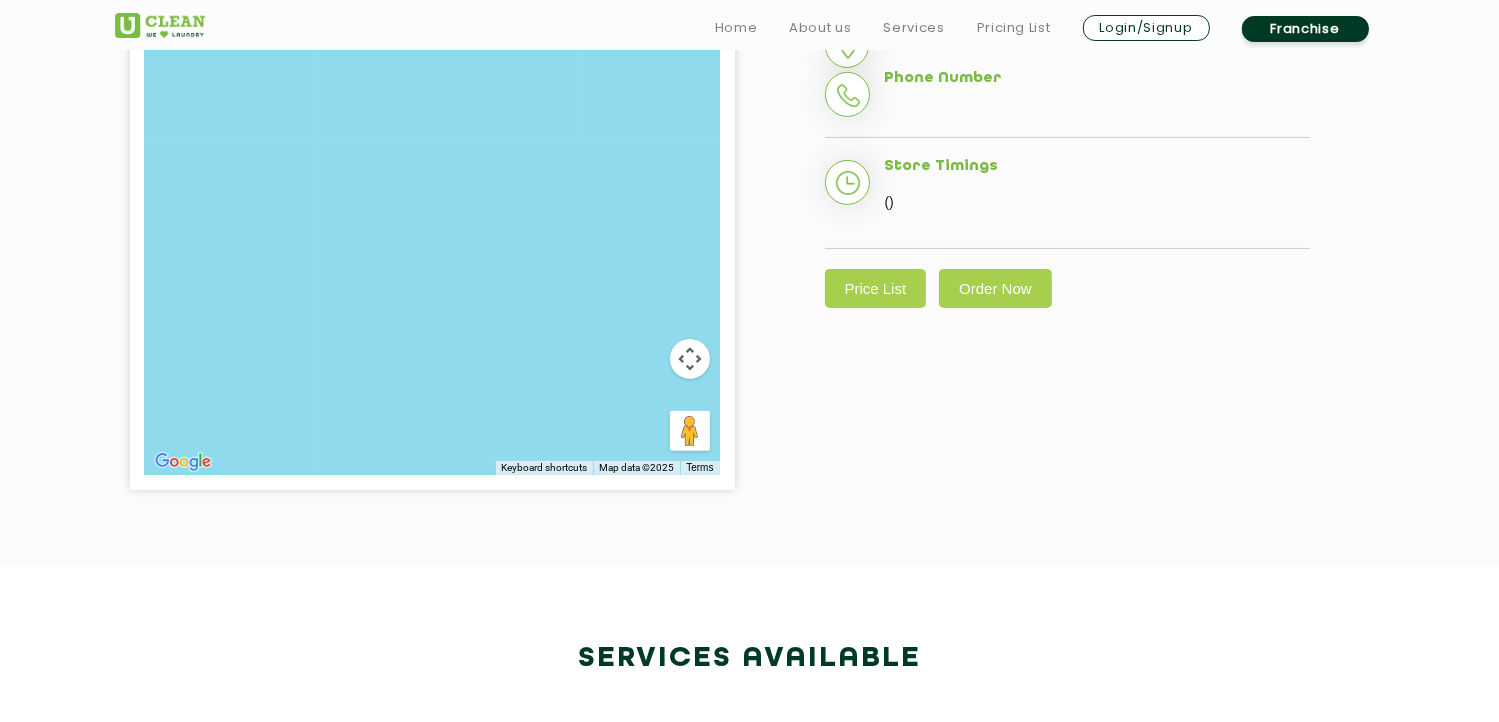 click on "To navigate, press the arrow keys." 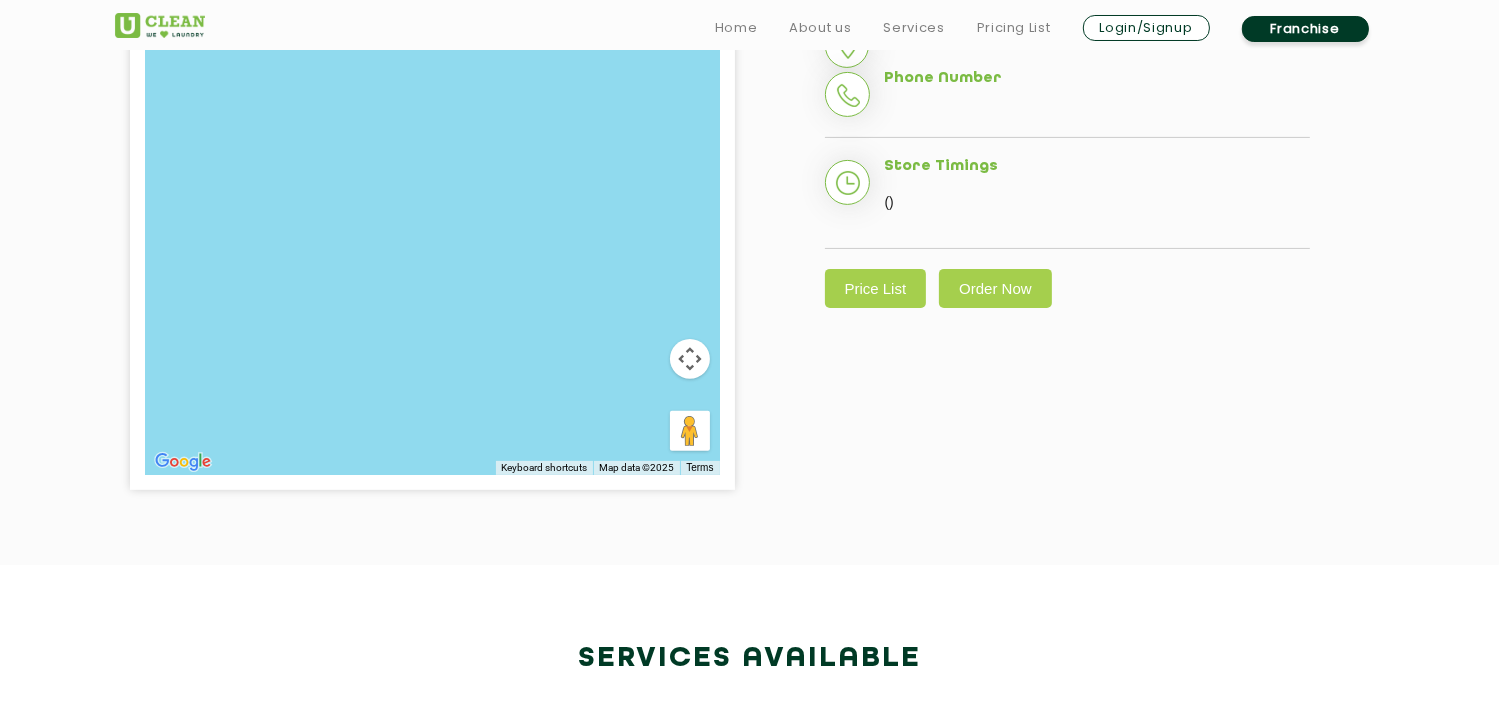 click on "Franchise" at bounding box center (1305, 29) 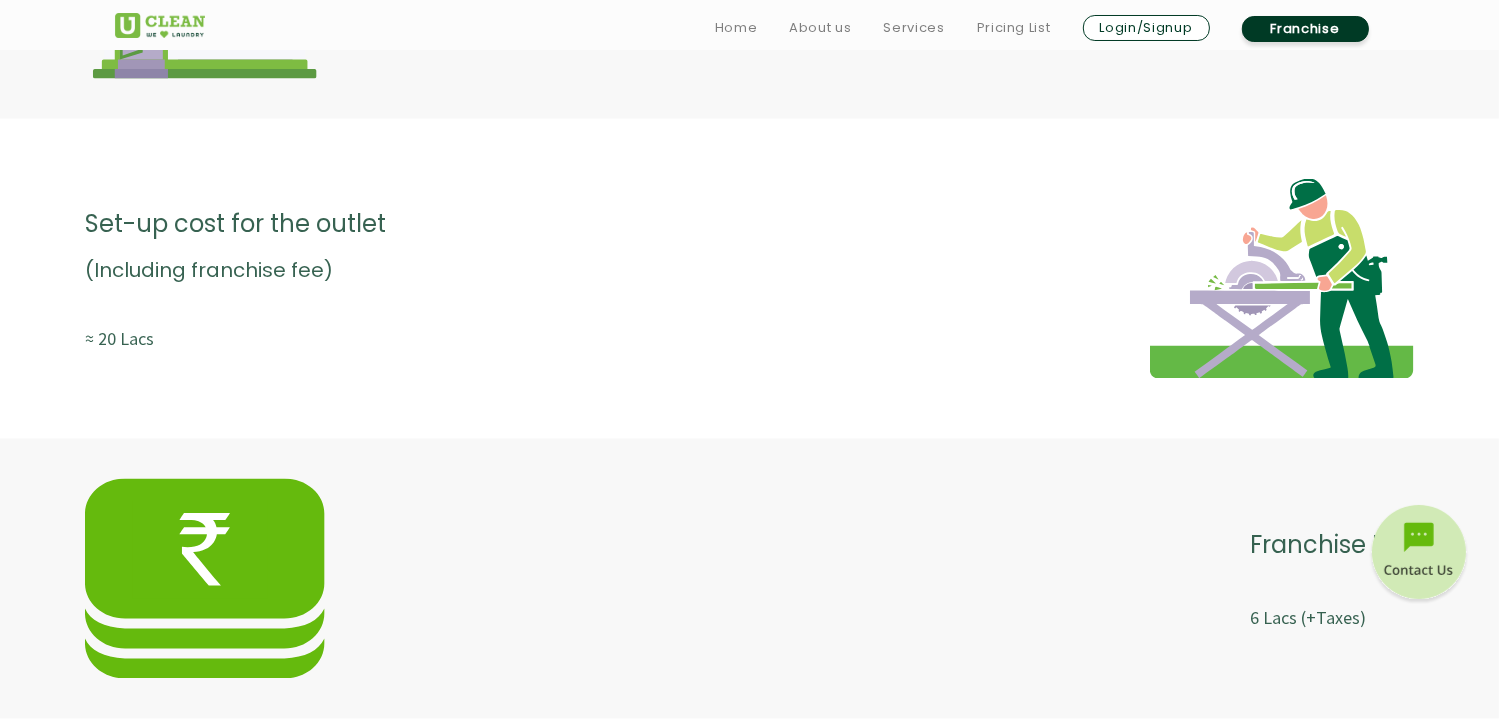 scroll, scrollTop: 3556, scrollLeft: 0, axis: vertical 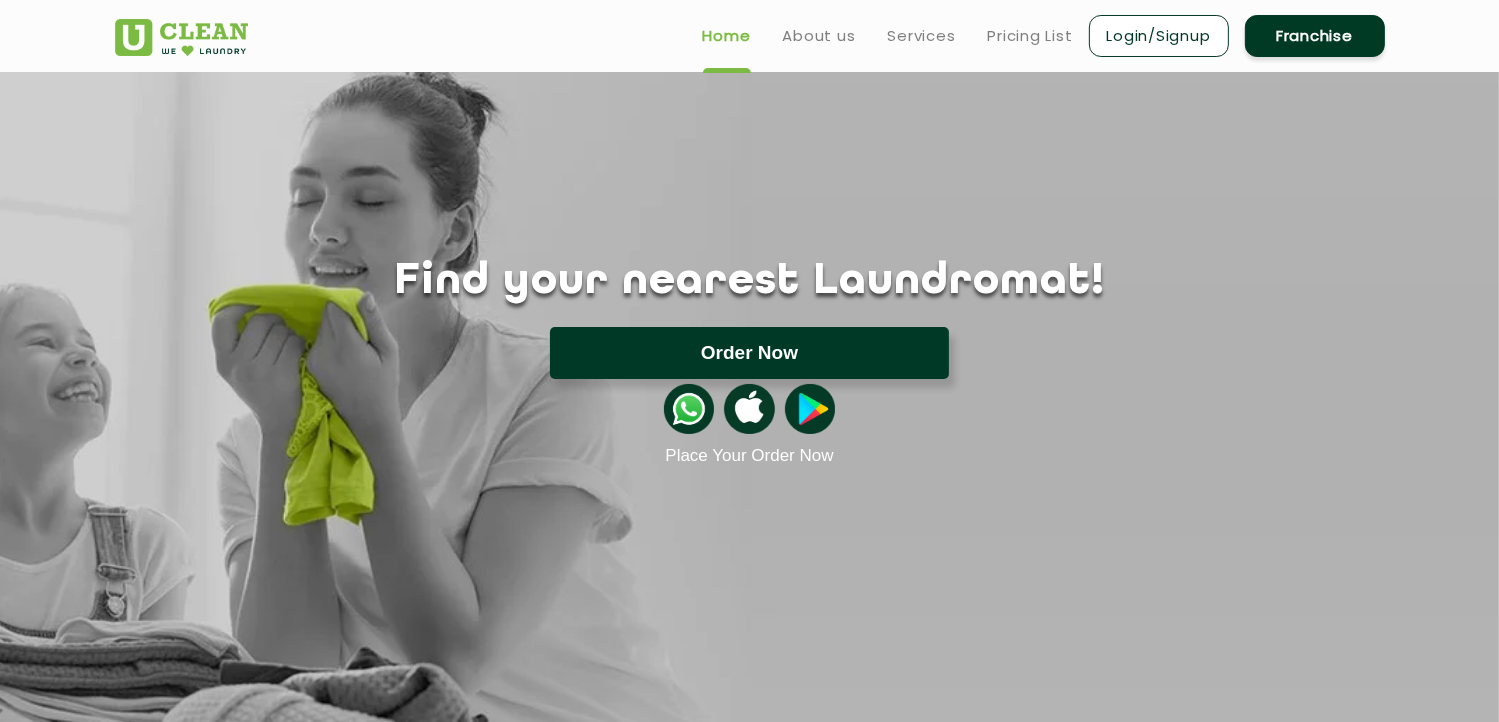 click on "Order Now" 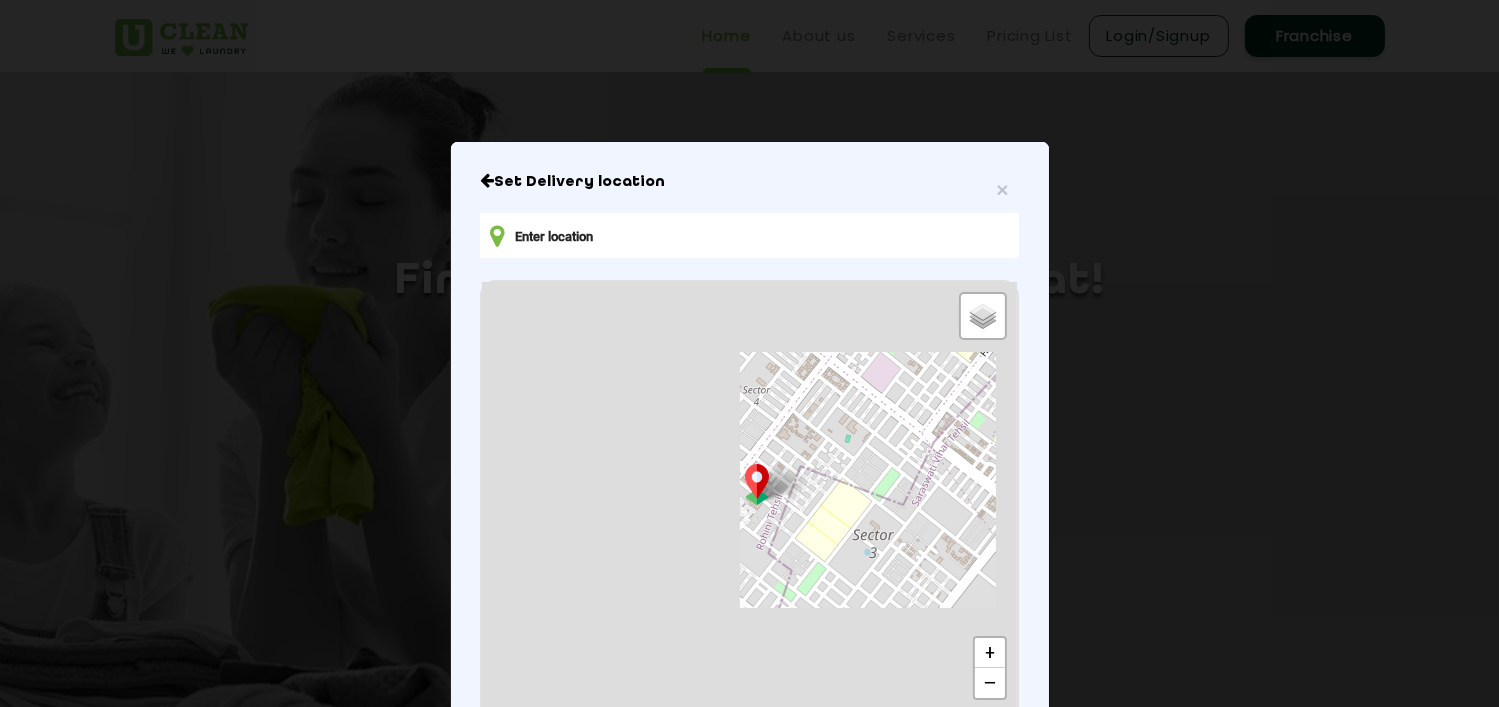 click at bounding box center [749, 235] 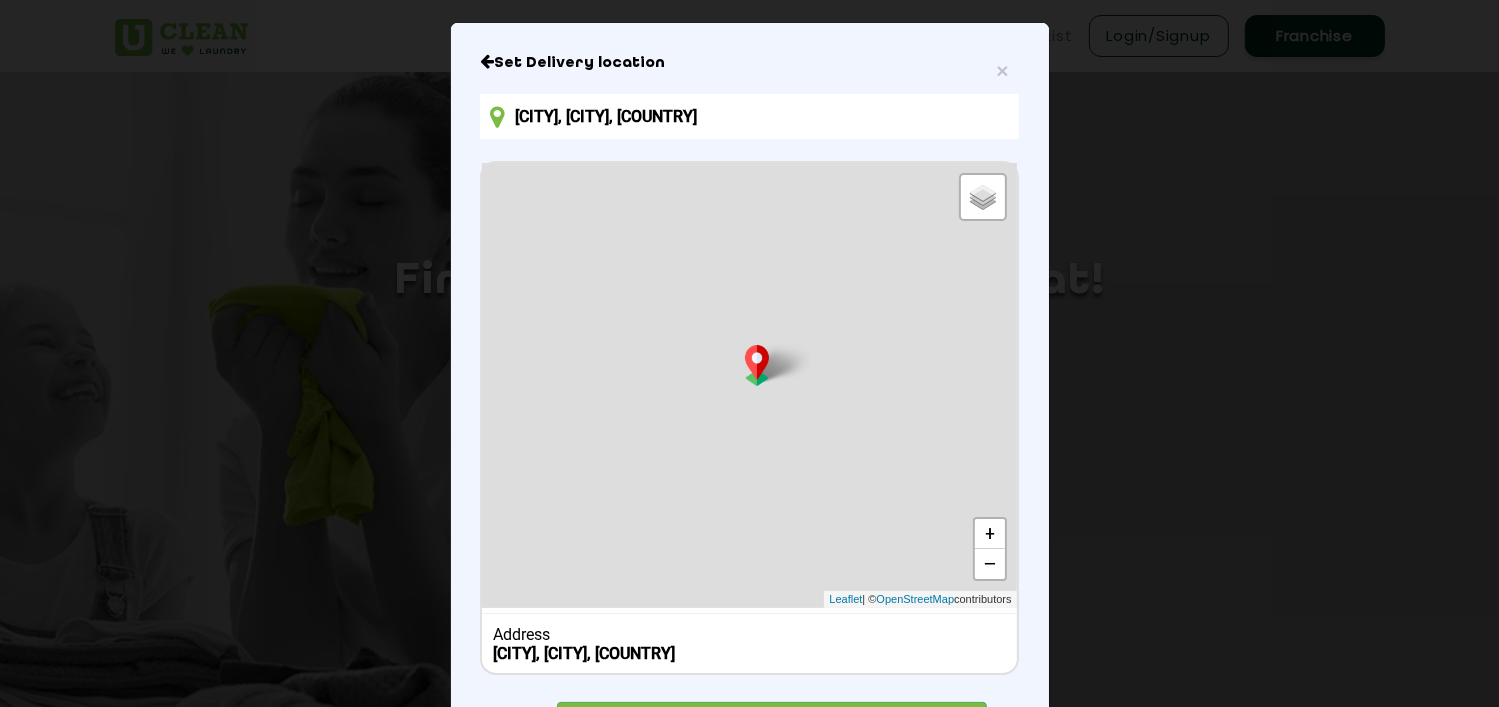 scroll, scrollTop: 113, scrollLeft: 0, axis: vertical 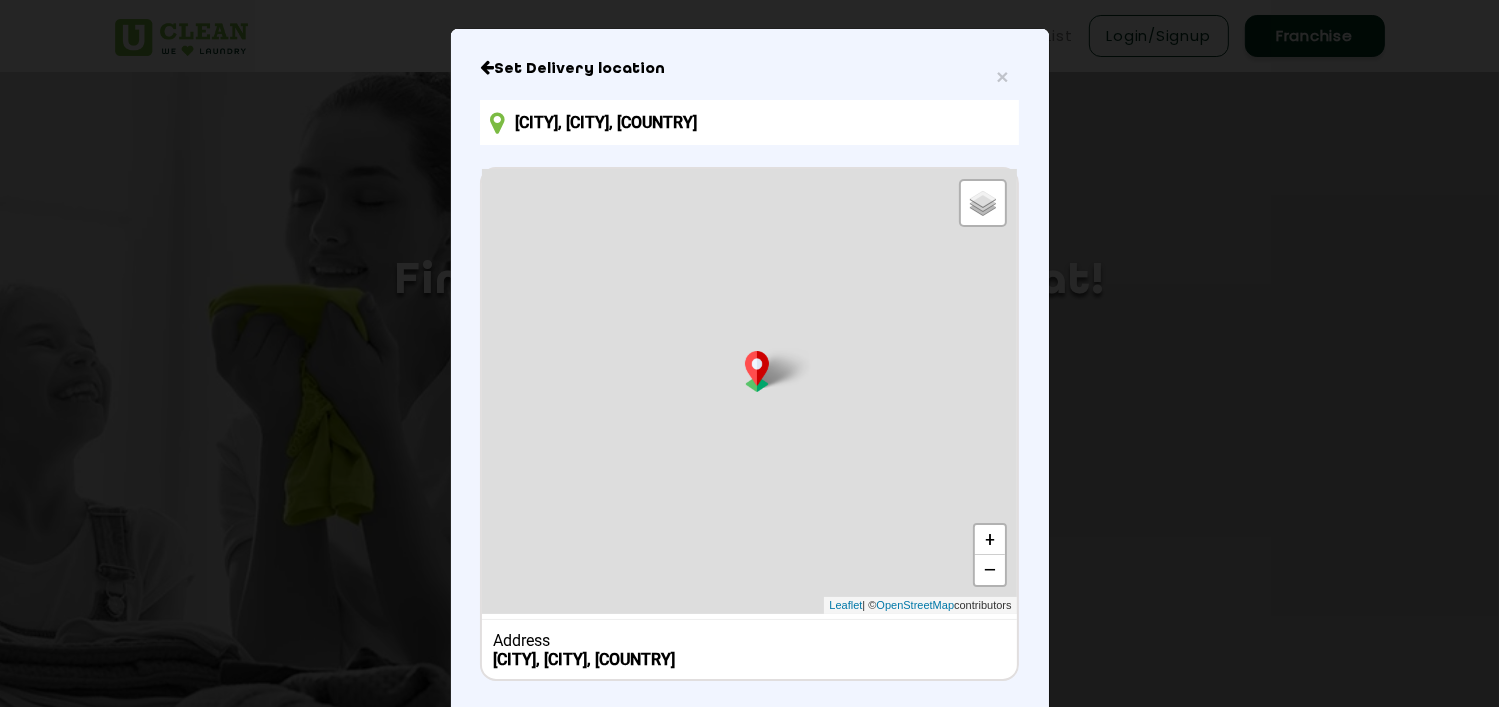 click on "Noida, Uttar Pradesh, India" at bounding box center (749, 122) 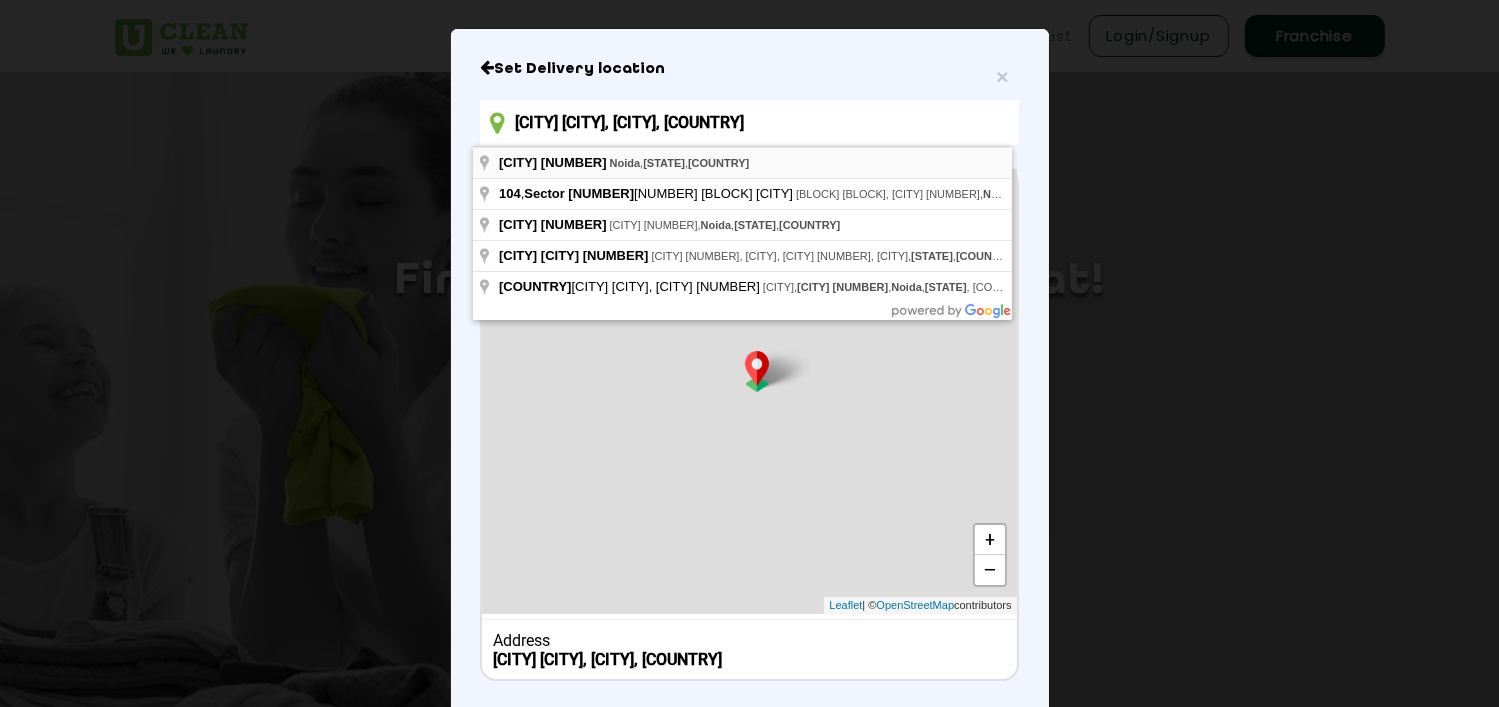 type on "Sector 104, Noida, Uttar Pradesh, India" 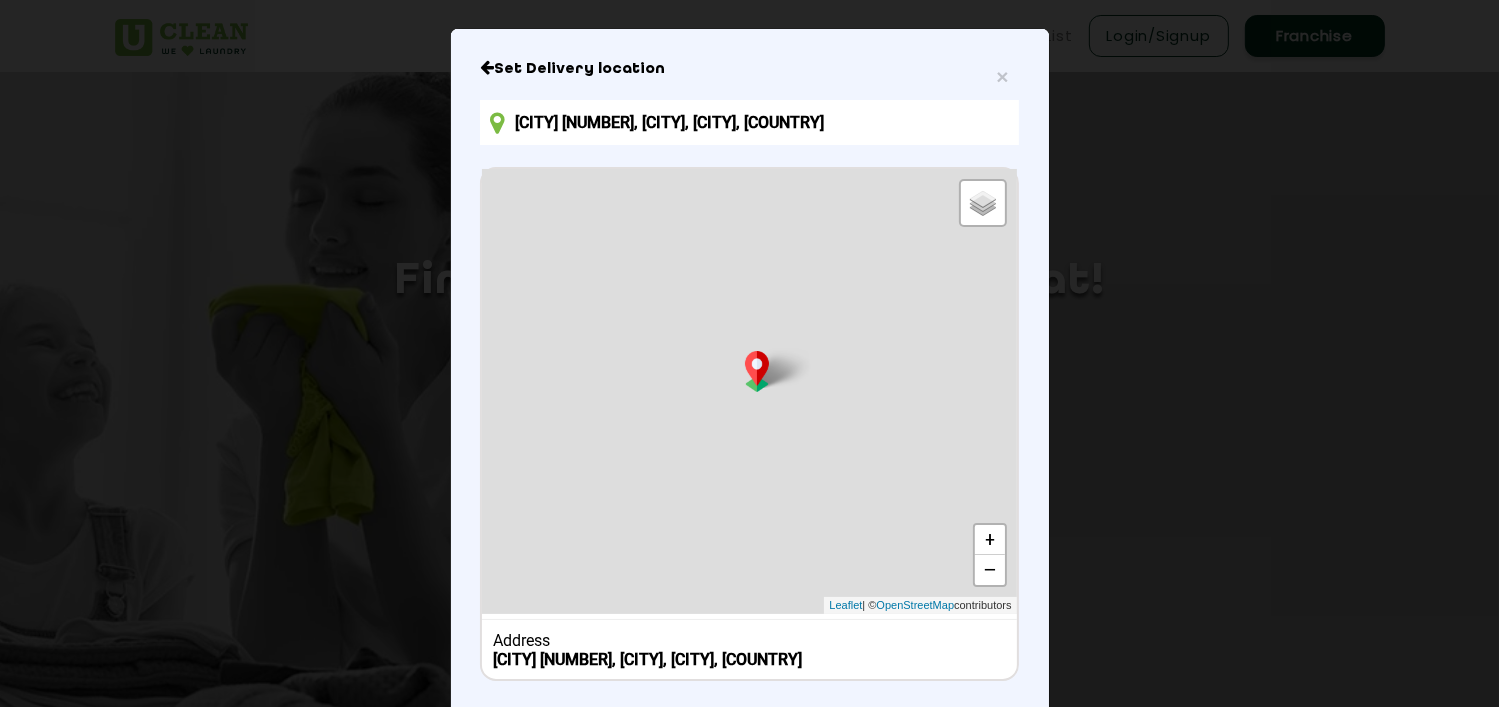 scroll, scrollTop: 220, scrollLeft: 0, axis: vertical 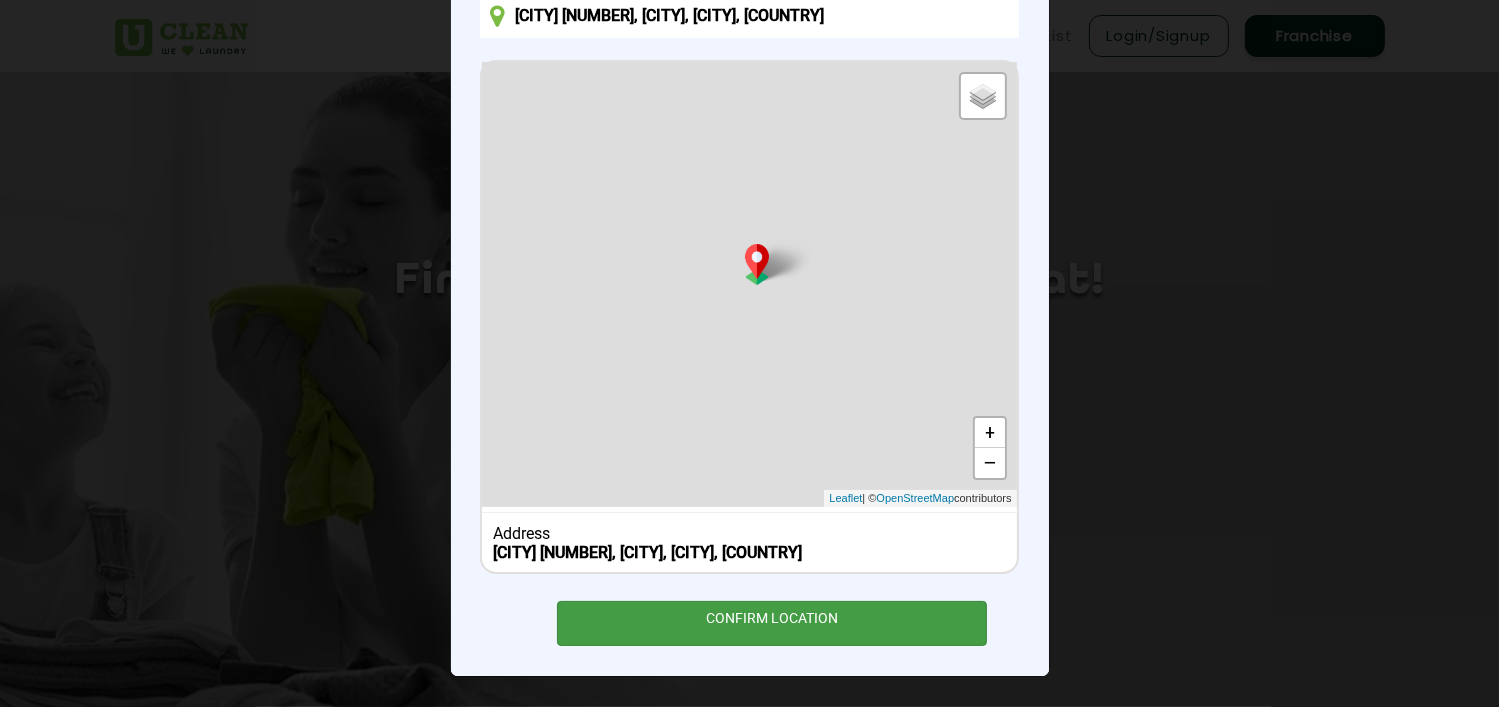 click on "CONFIRM LOCATION" at bounding box center [772, 623] 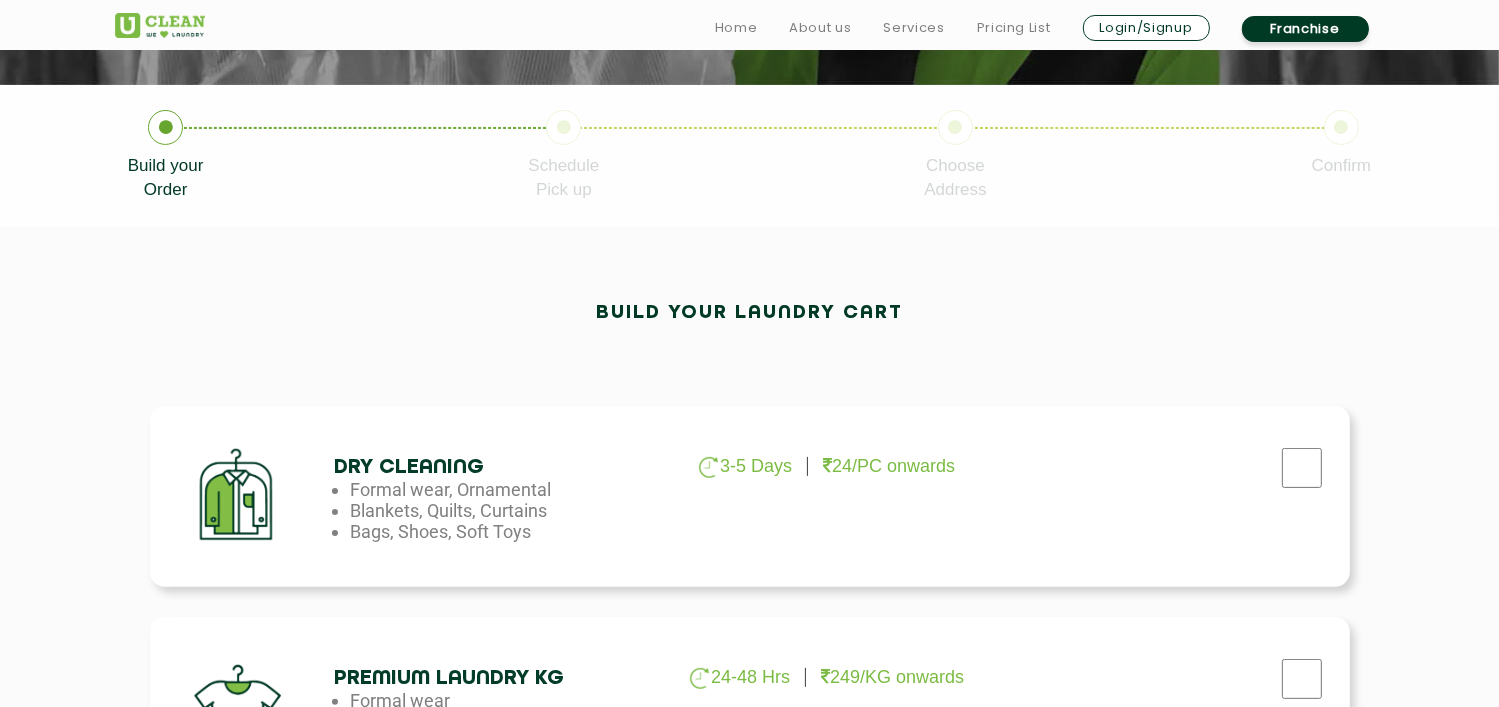 scroll, scrollTop: 407, scrollLeft: 0, axis: vertical 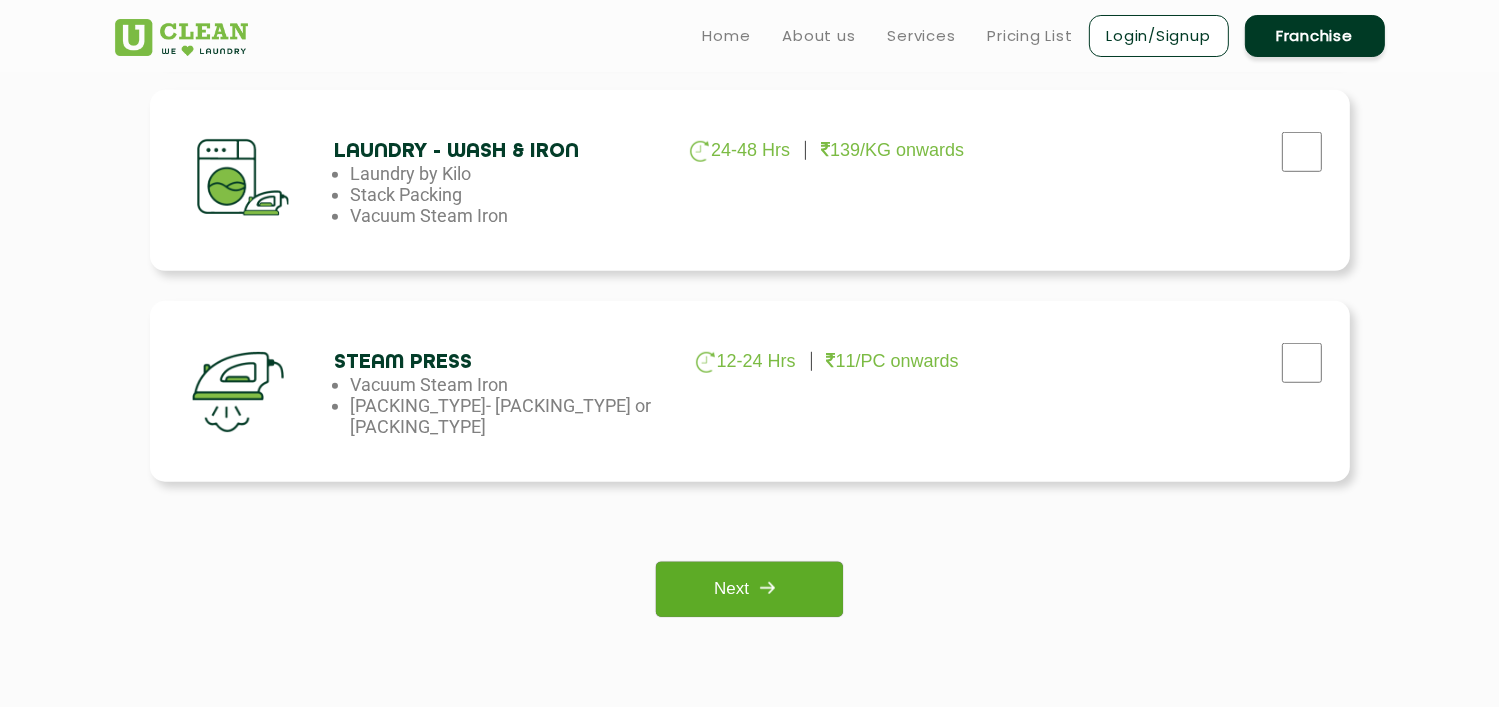 click on "Next" at bounding box center [749, 589] 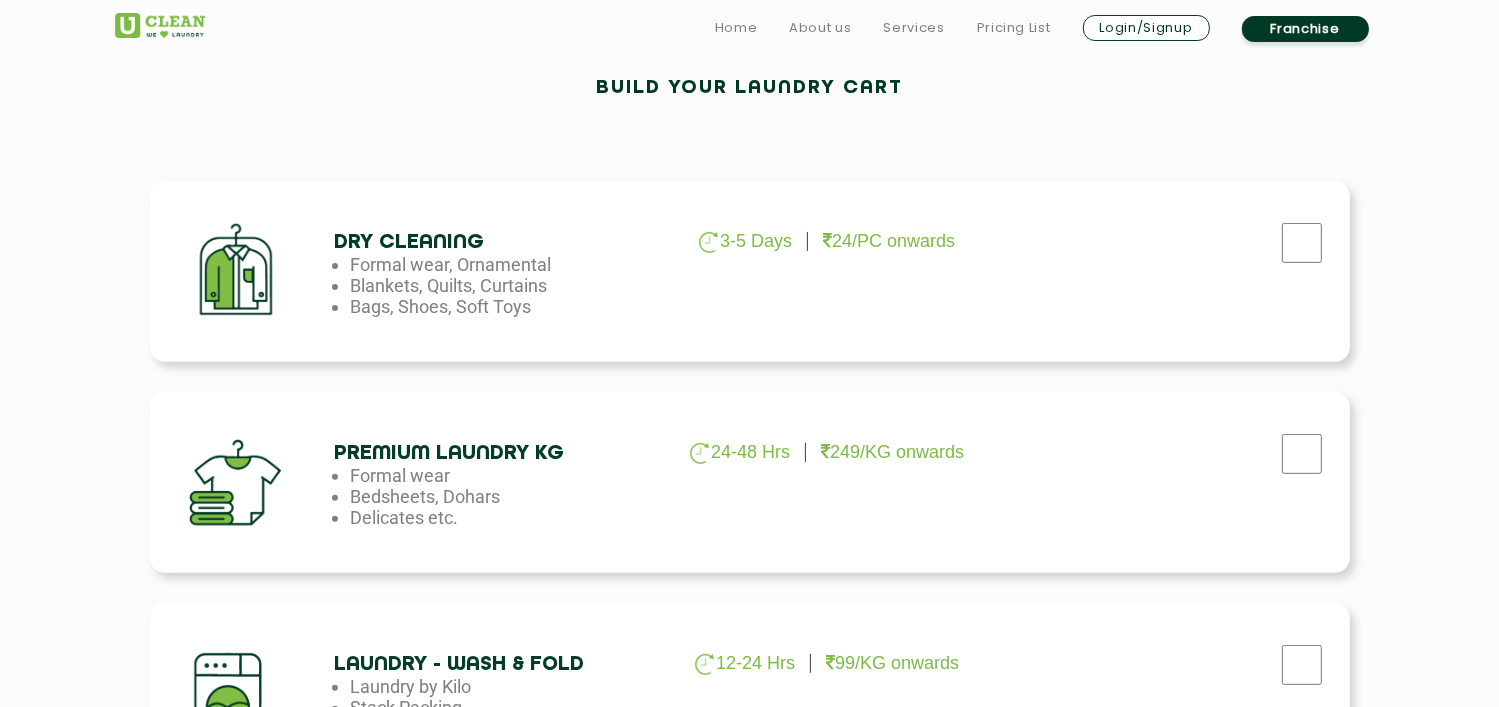 scroll, scrollTop: 608, scrollLeft: 0, axis: vertical 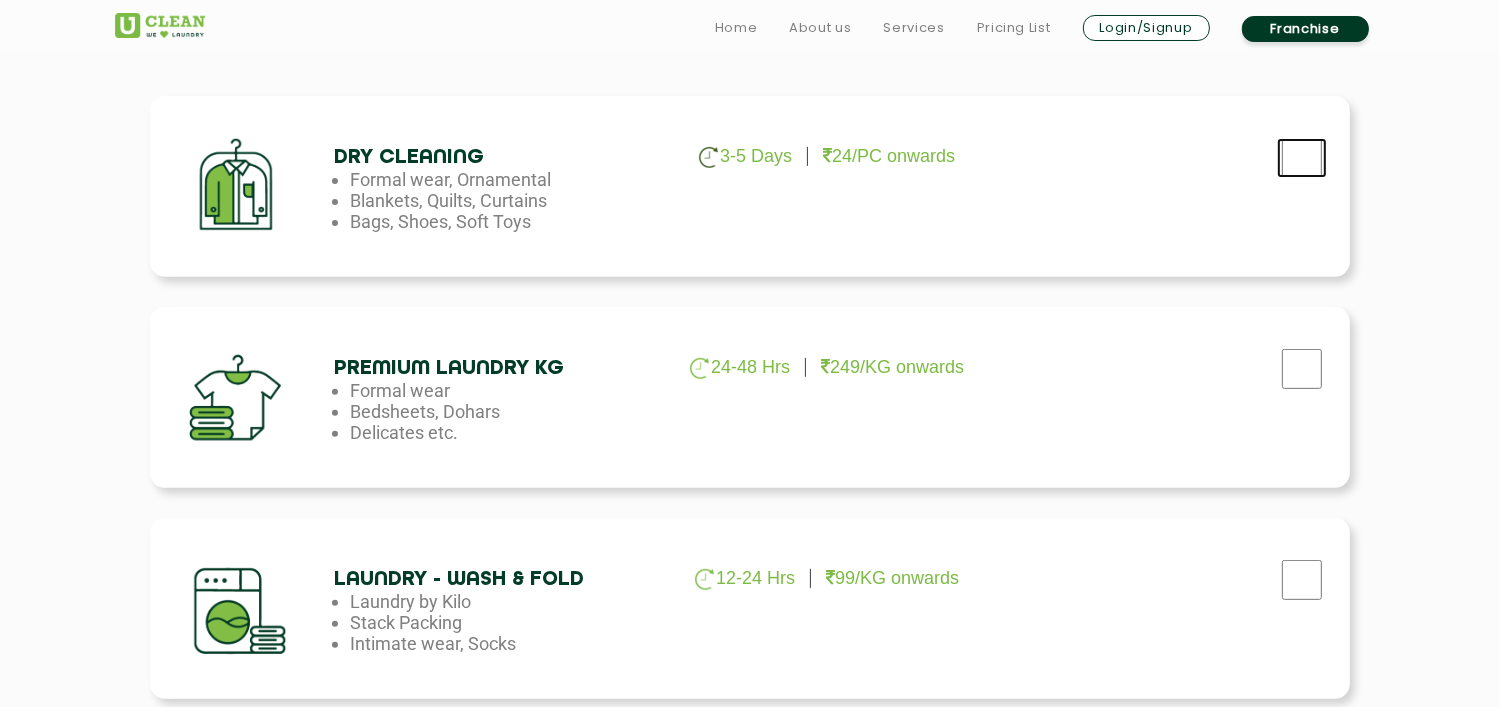 click at bounding box center (1302, 158) 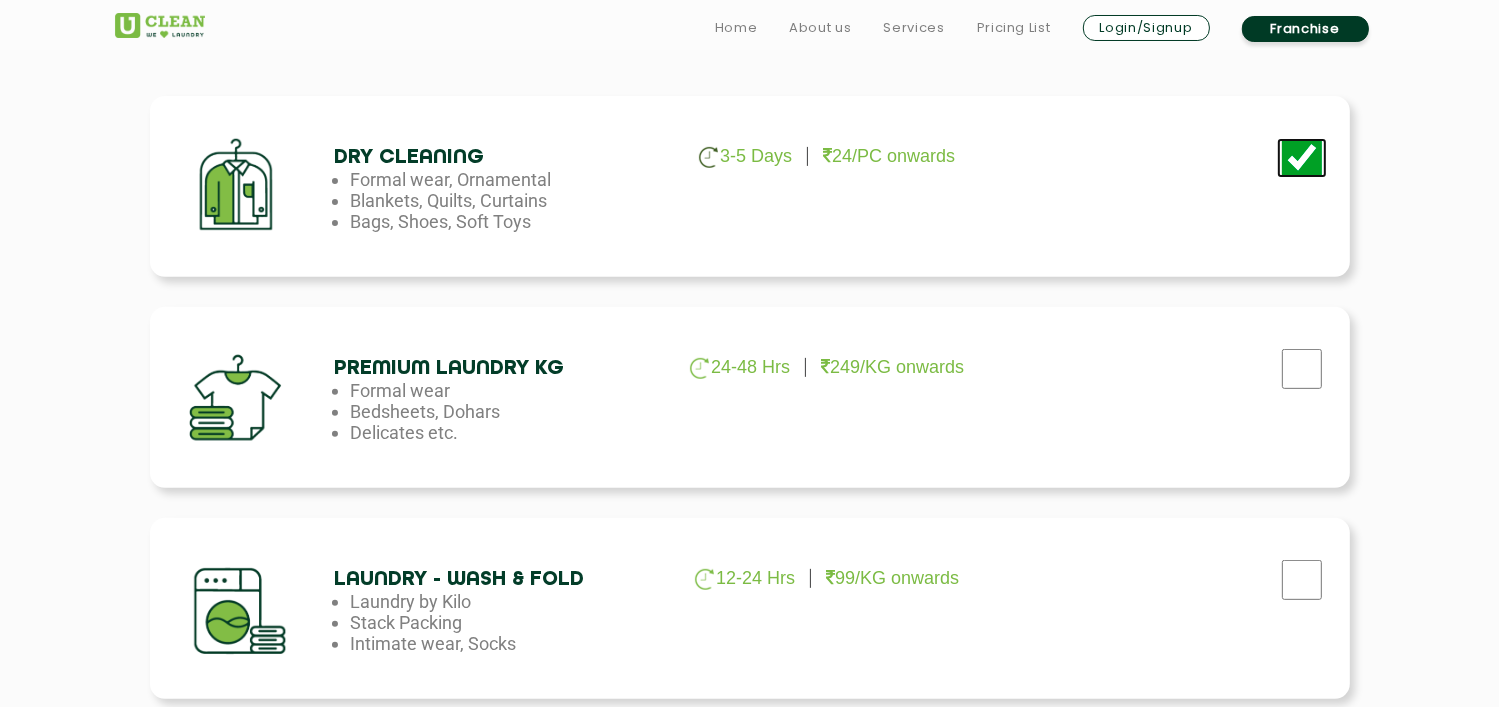 click at bounding box center [1302, 158] 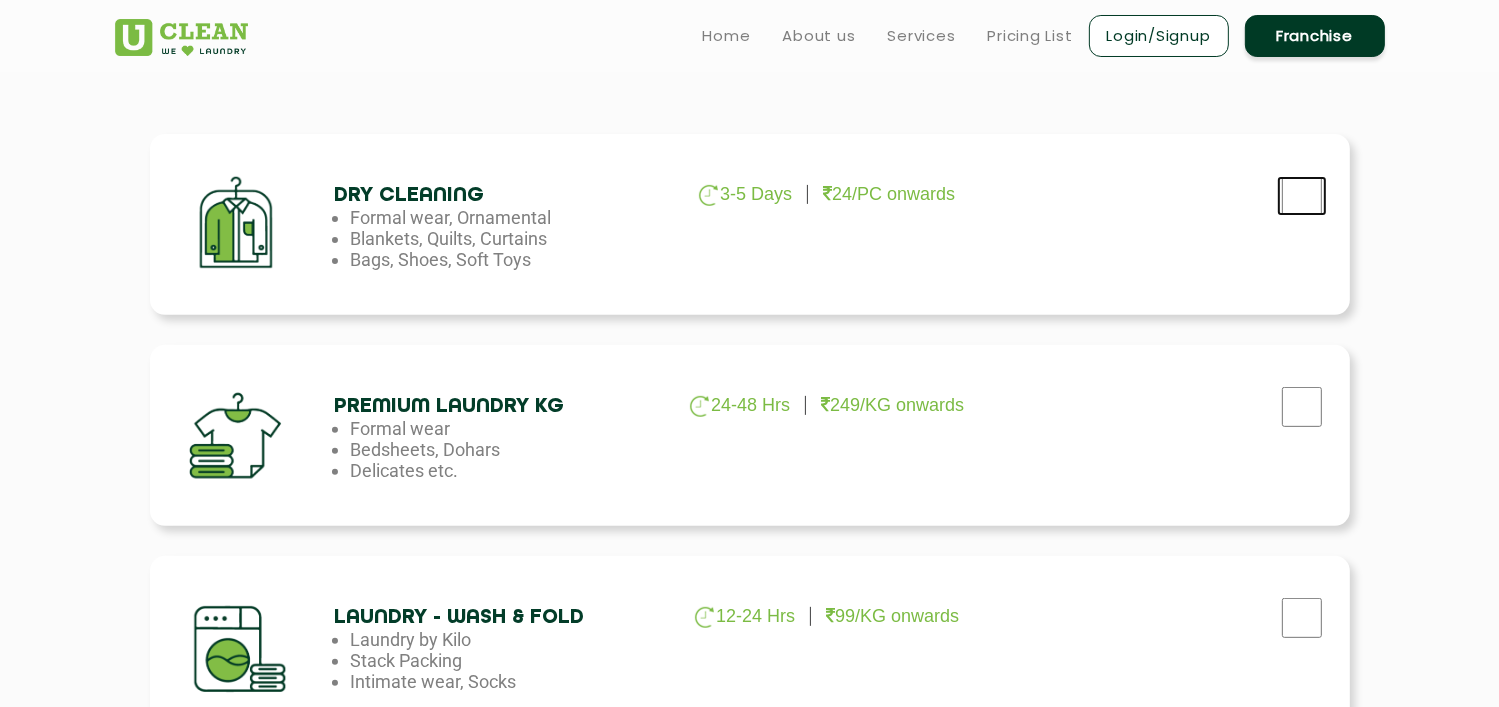 scroll, scrollTop: 637, scrollLeft: 0, axis: vertical 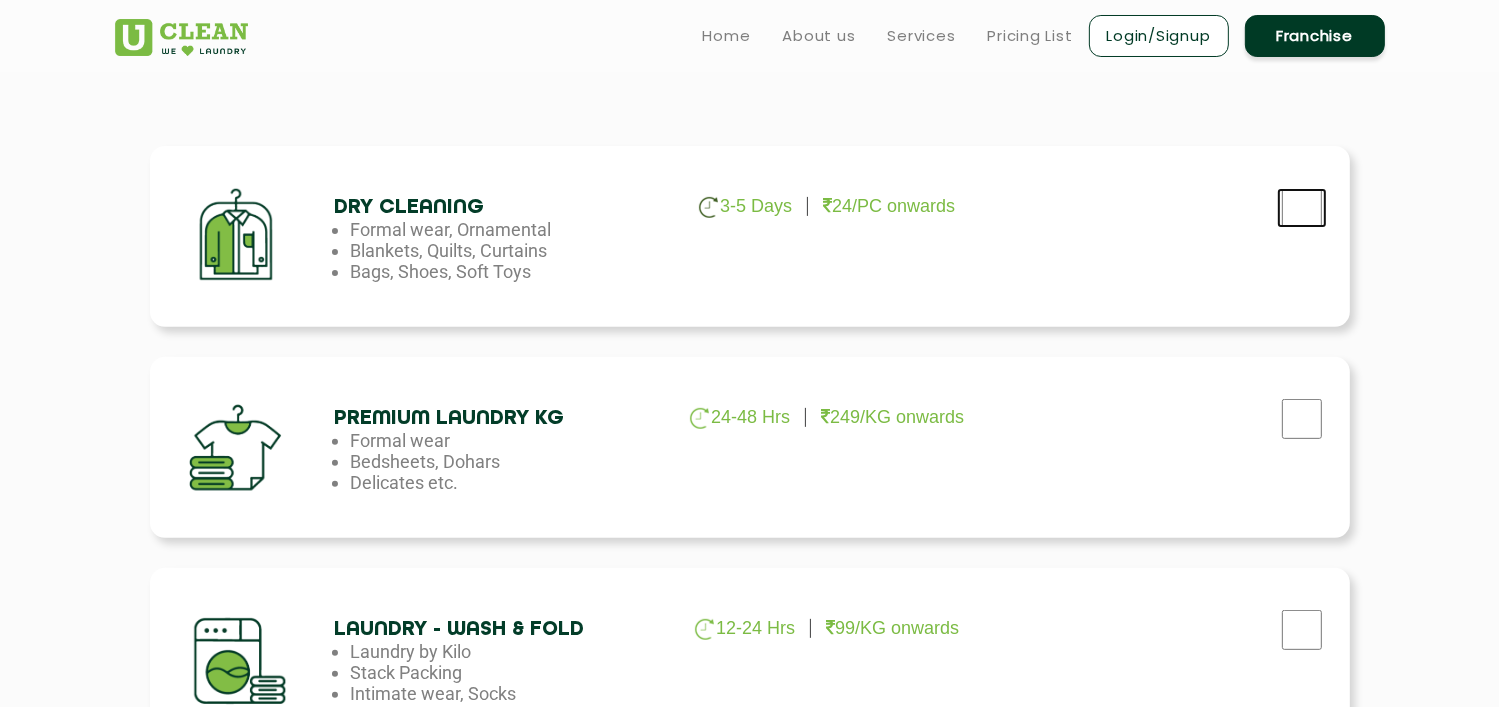 click at bounding box center [1302, 208] 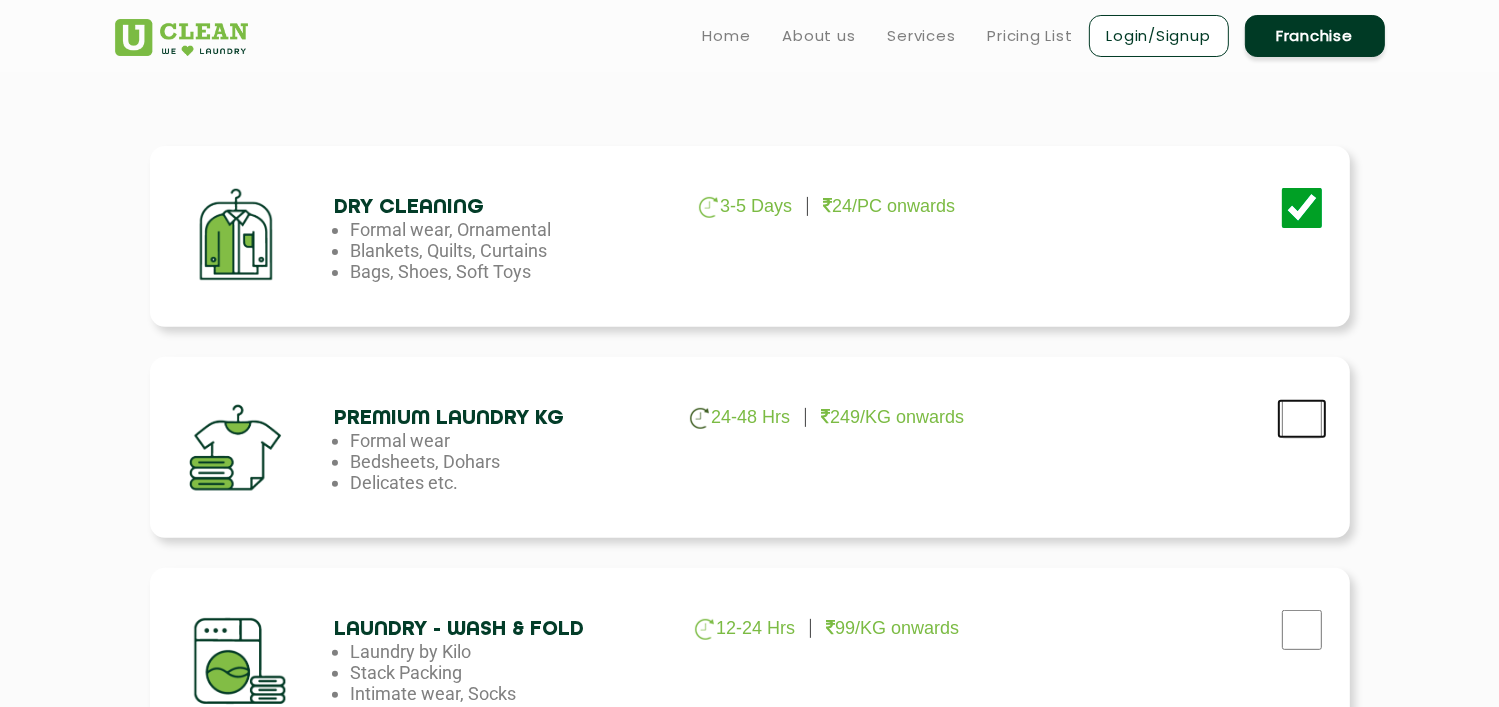 click at bounding box center (1302, 208) 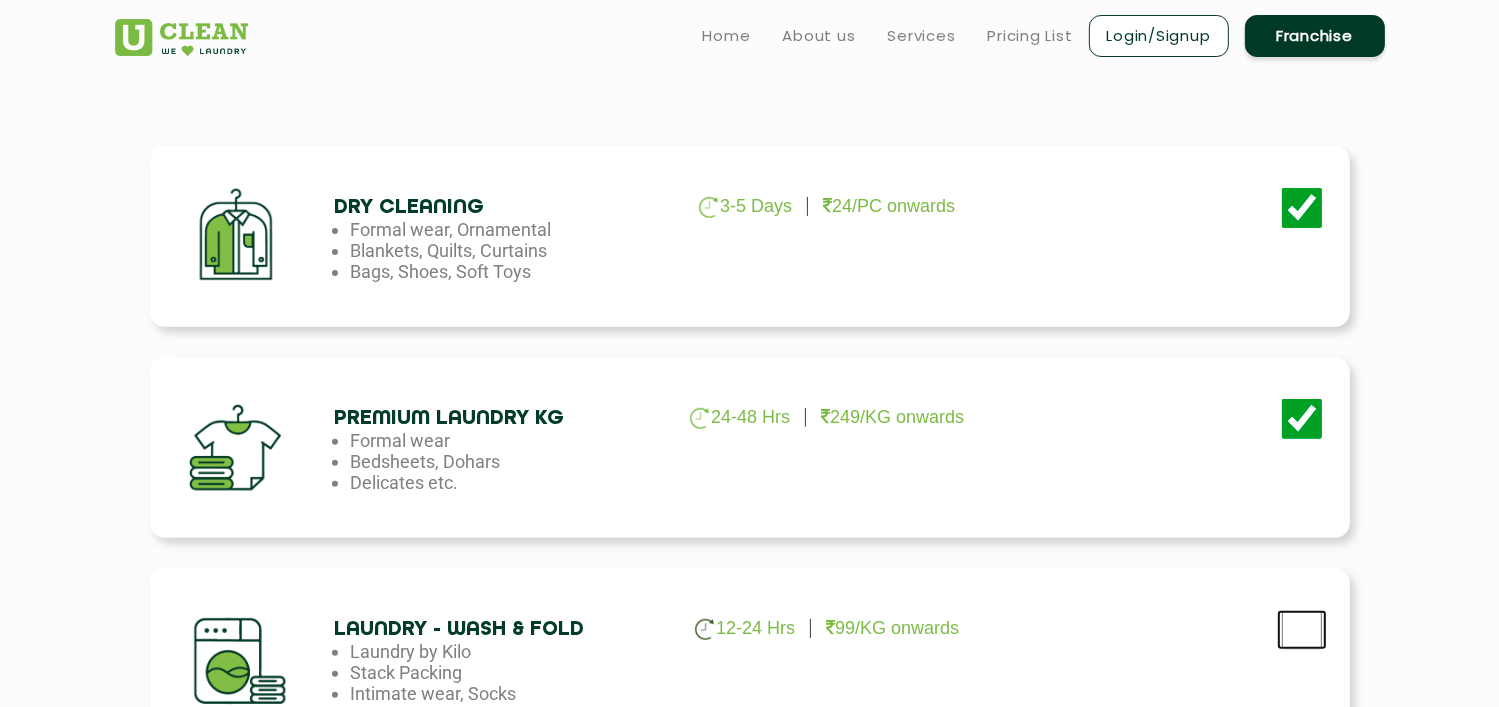 click at bounding box center [1302, 208] 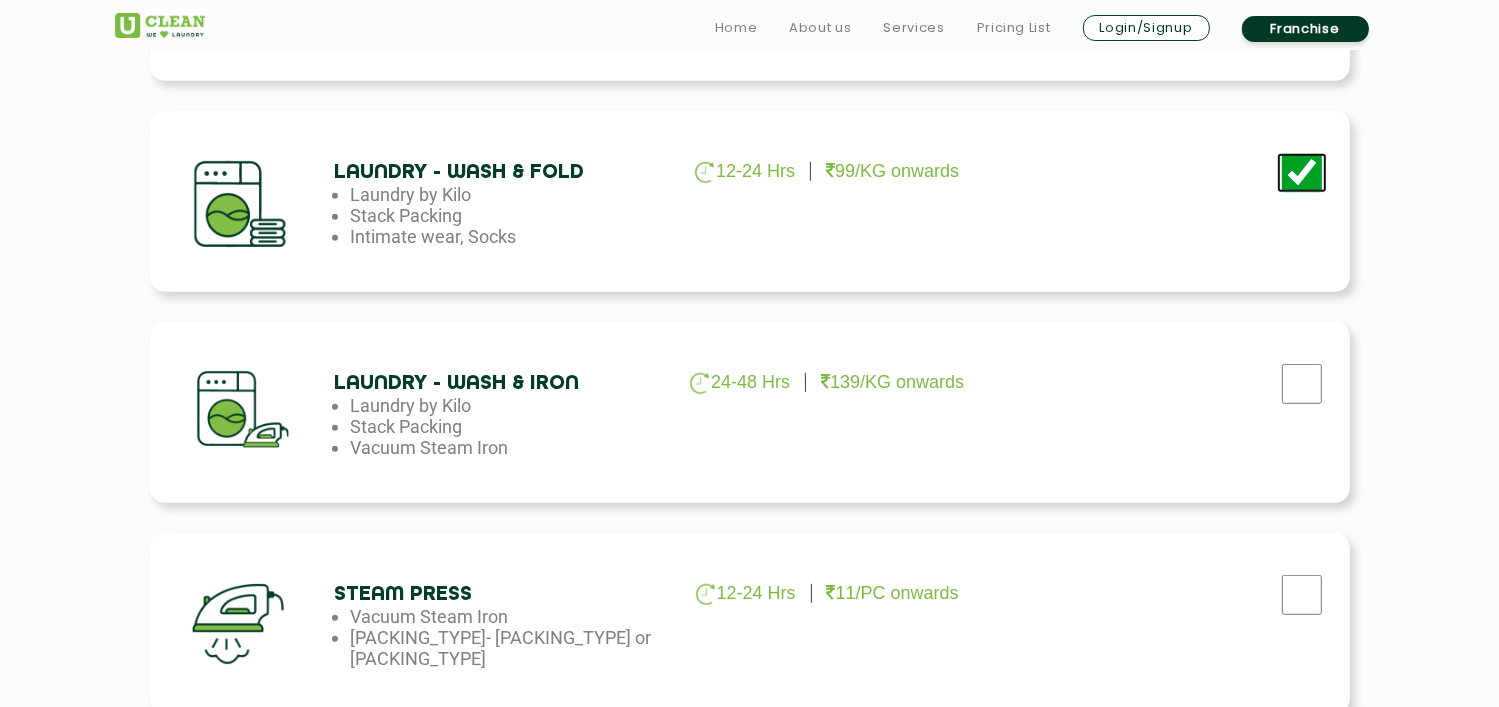 scroll, scrollTop: 1140, scrollLeft: 0, axis: vertical 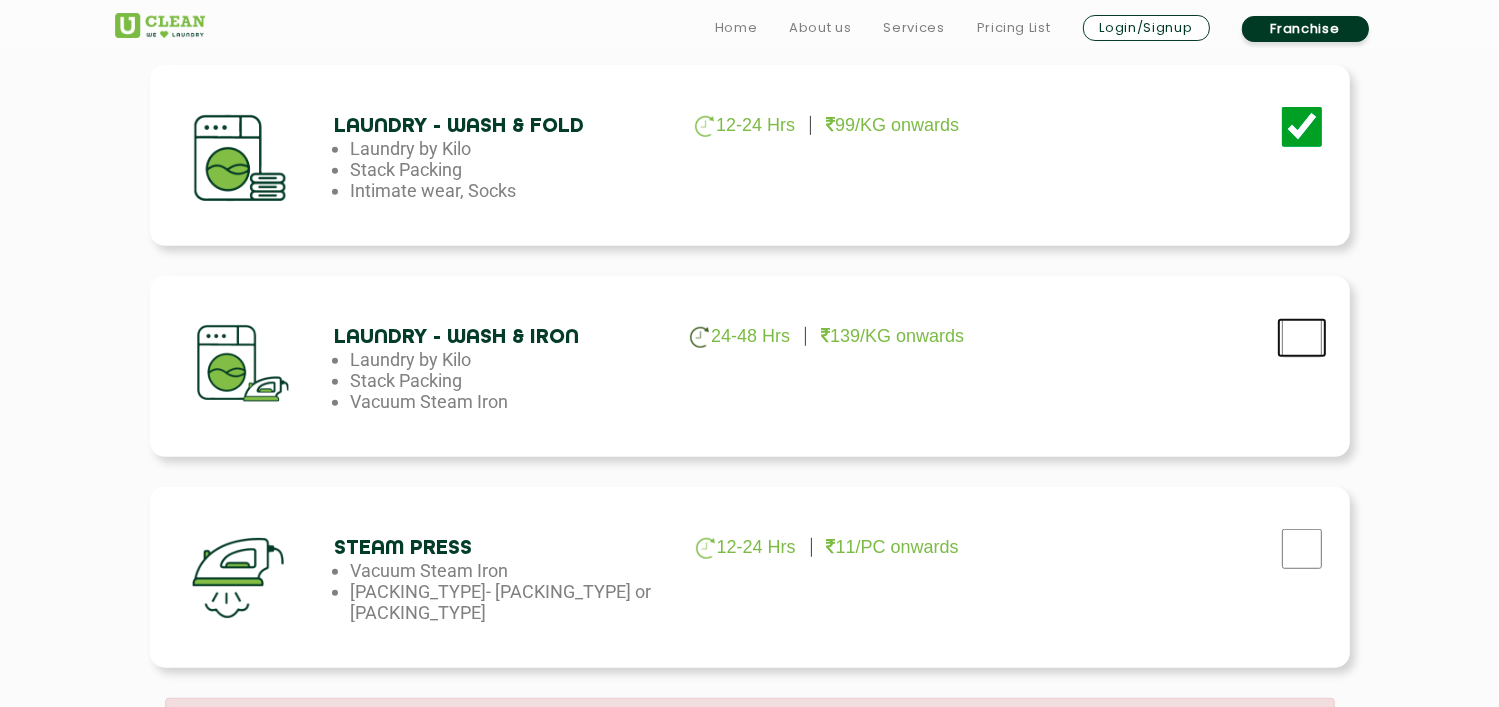 click at bounding box center (1302, -295) 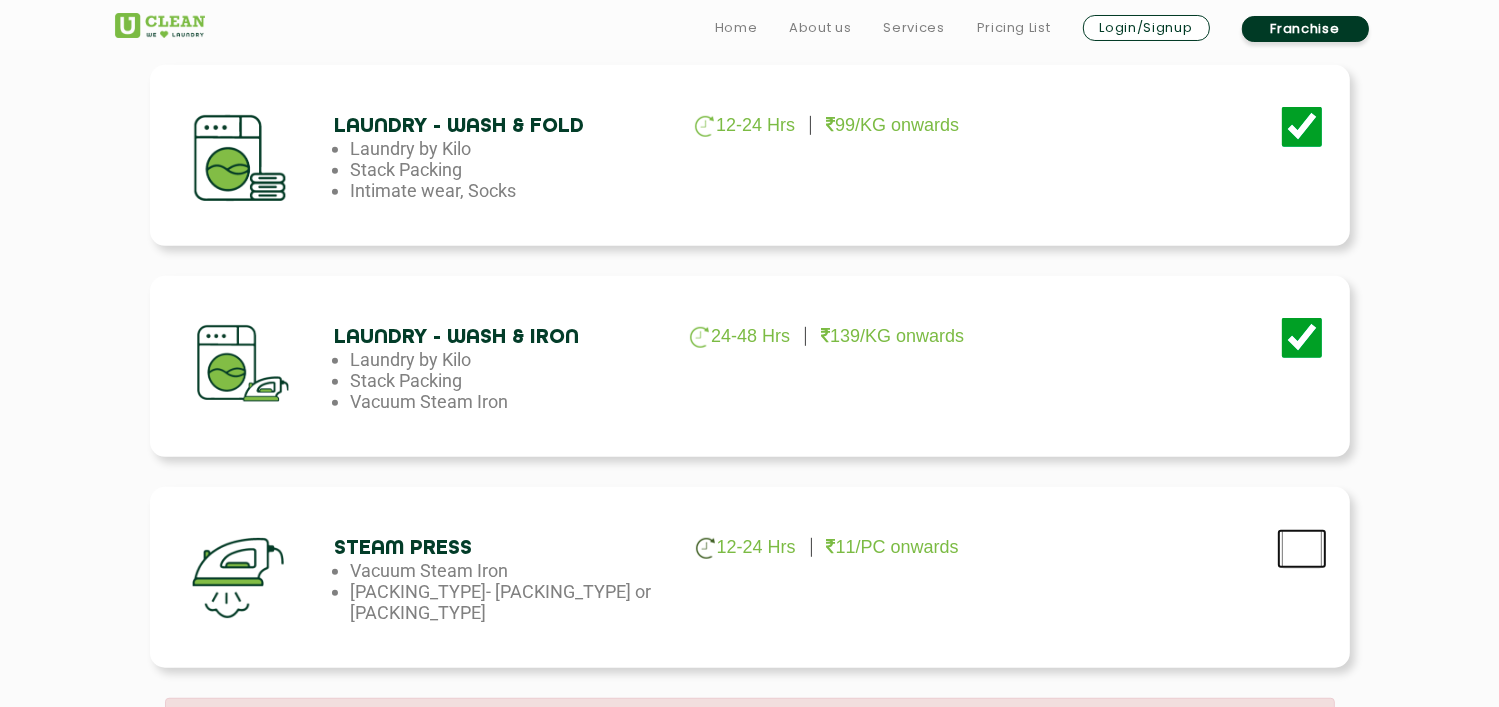 click at bounding box center (1302, -295) 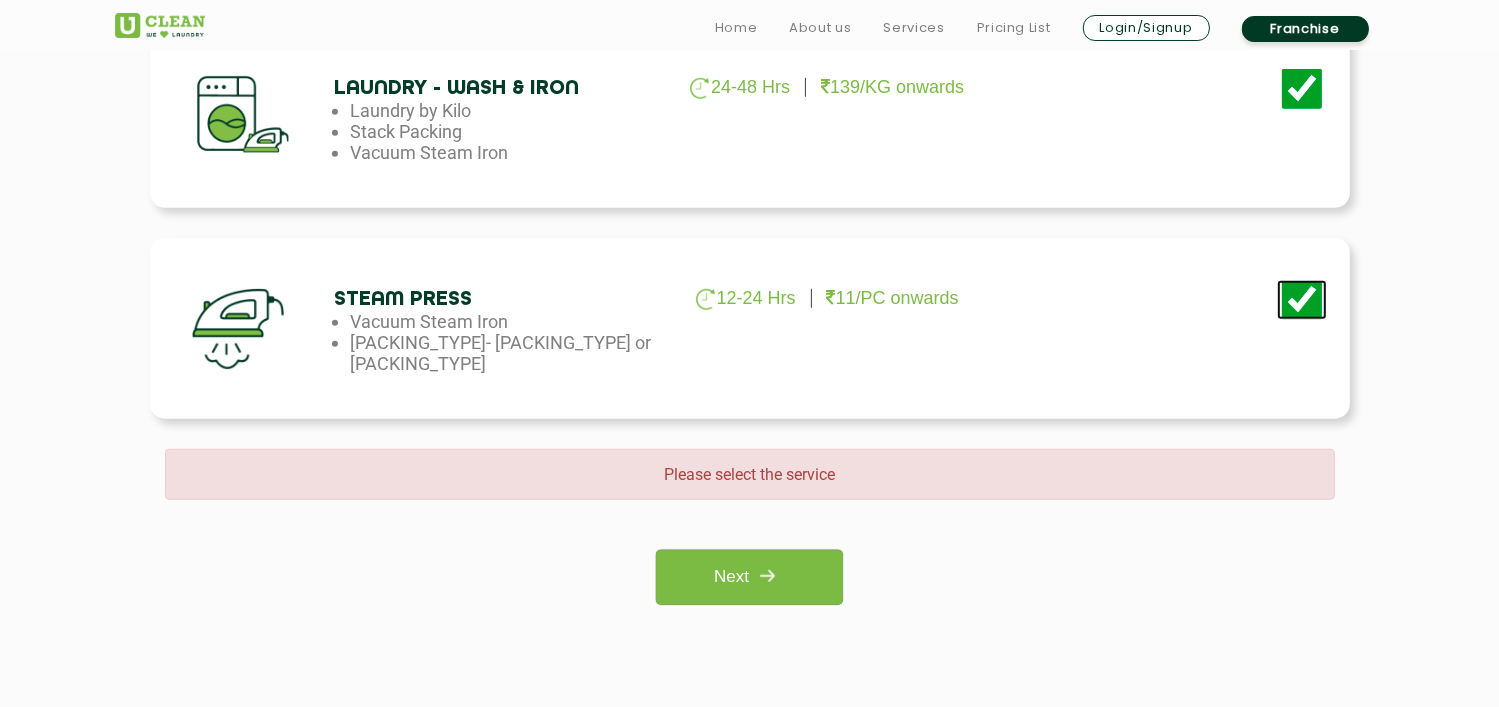 scroll, scrollTop: 1463, scrollLeft: 0, axis: vertical 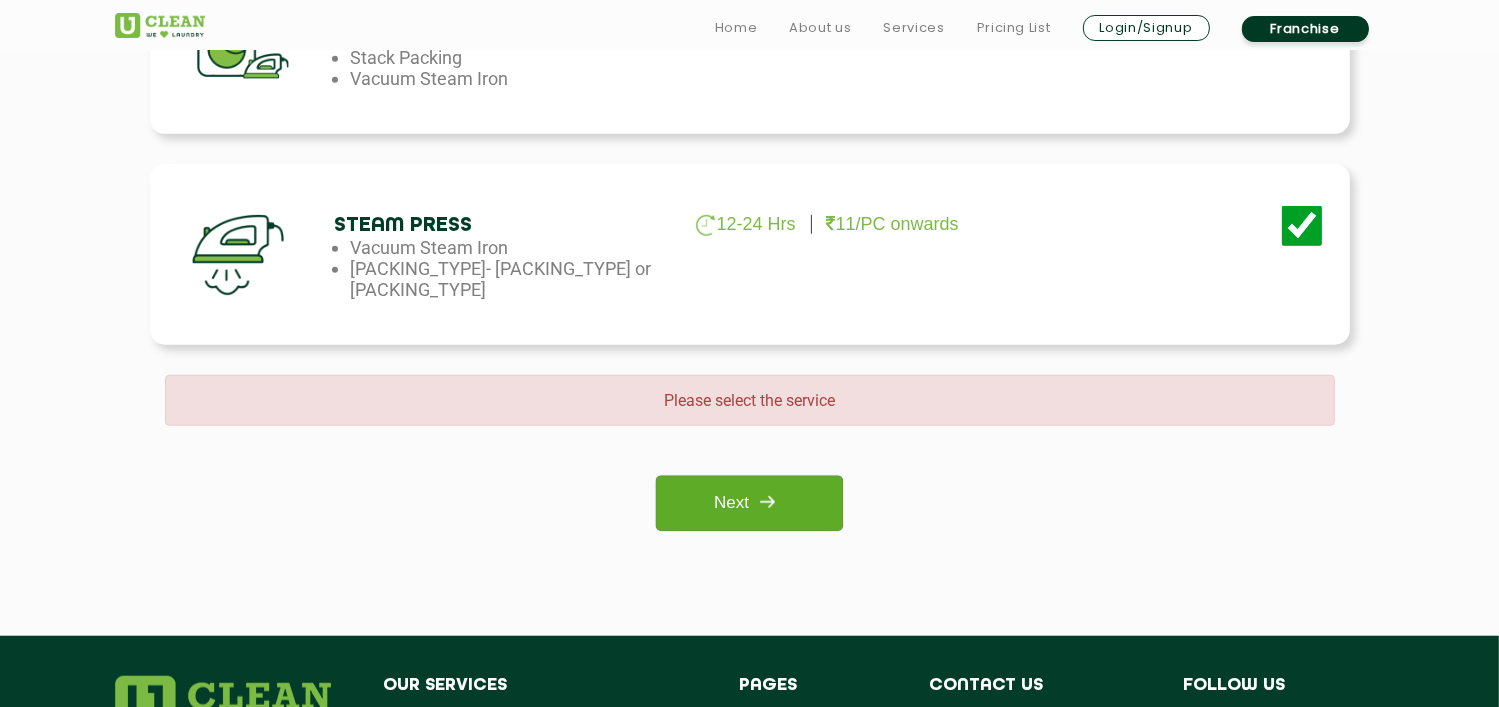 click at bounding box center (767, 502) 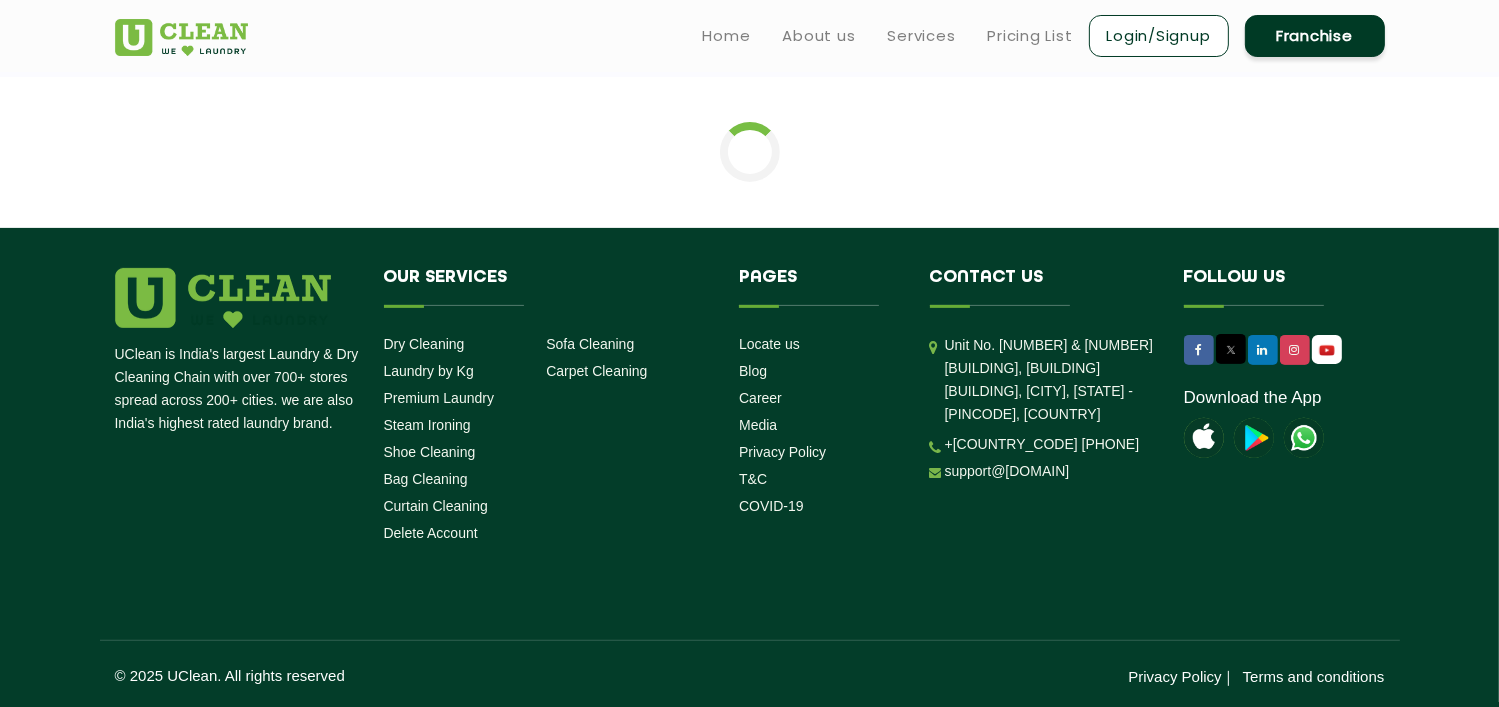 scroll, scrollTop: 0, scrollLeft: 0, axis: both 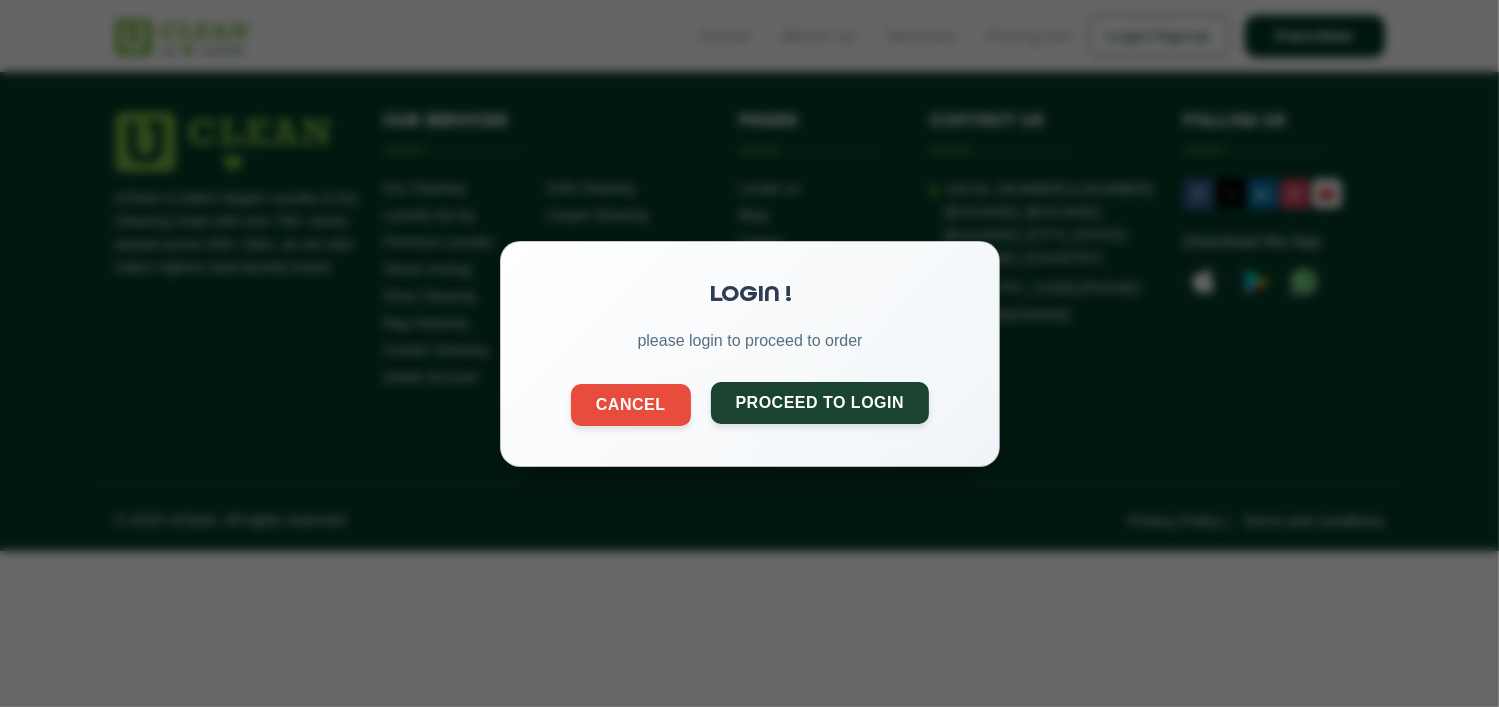 click on "Proceed to Login" 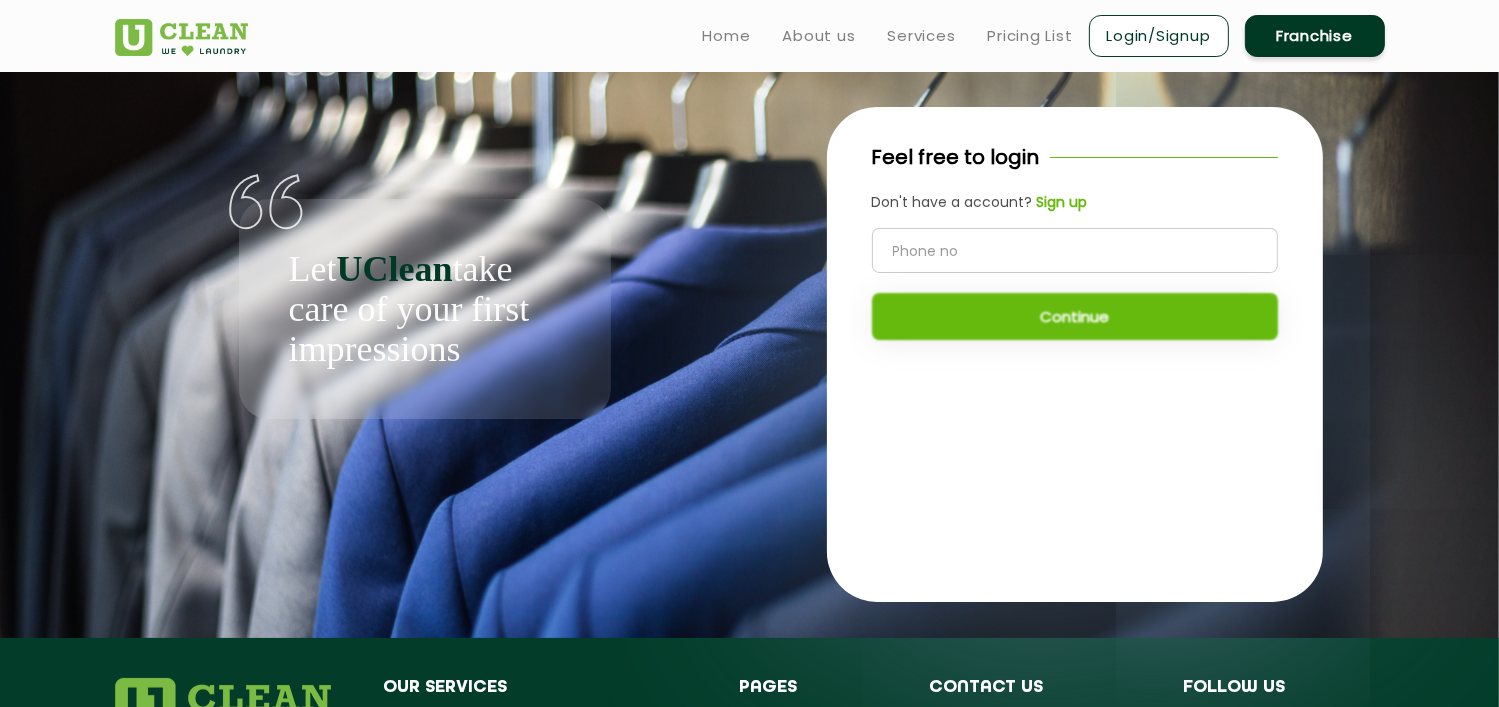 click at bounding box center (181, 37) 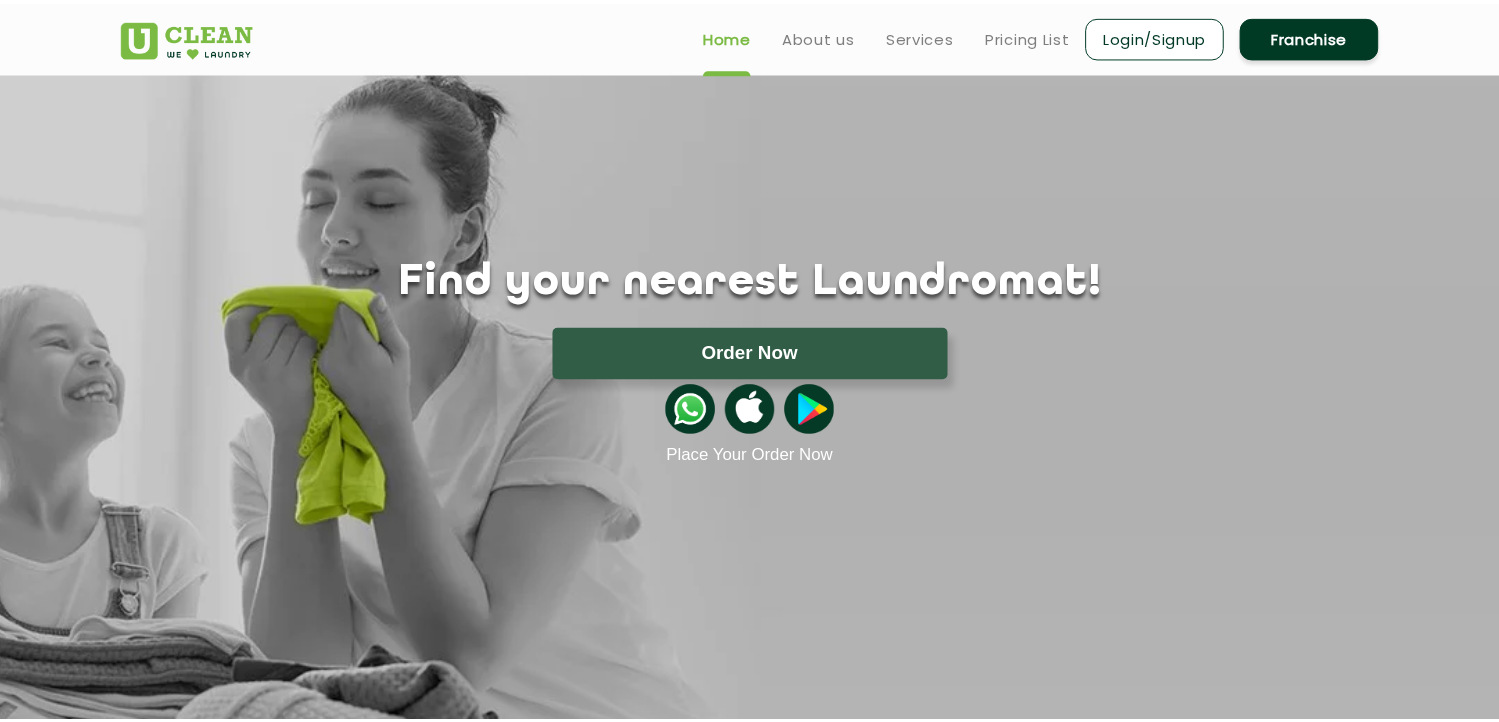 scroll, scrollTop: 0, scrollLeft: 0, axis: both 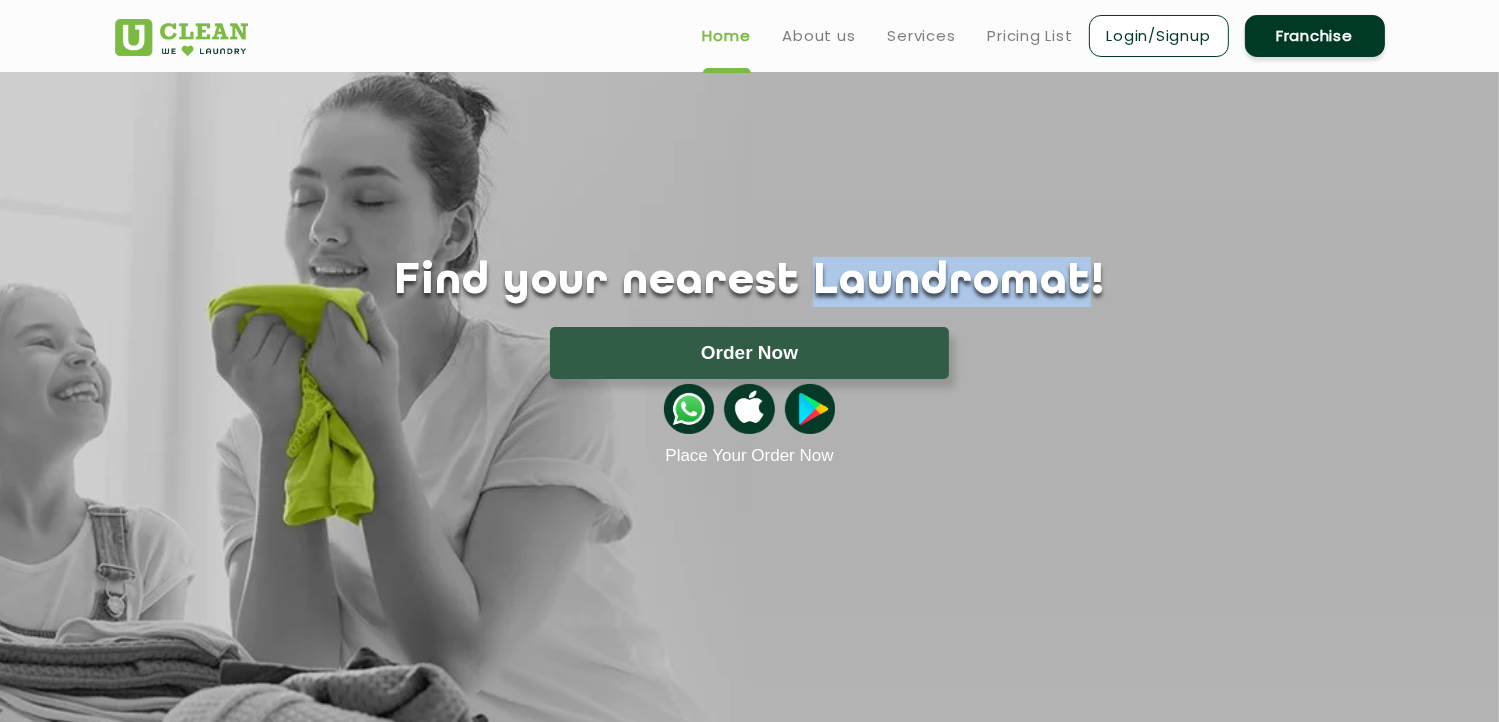 drag, startPoint x: 796, startPoint y: 281, endPoint x: 1025, endPoint y: 299, distance: 229.70633 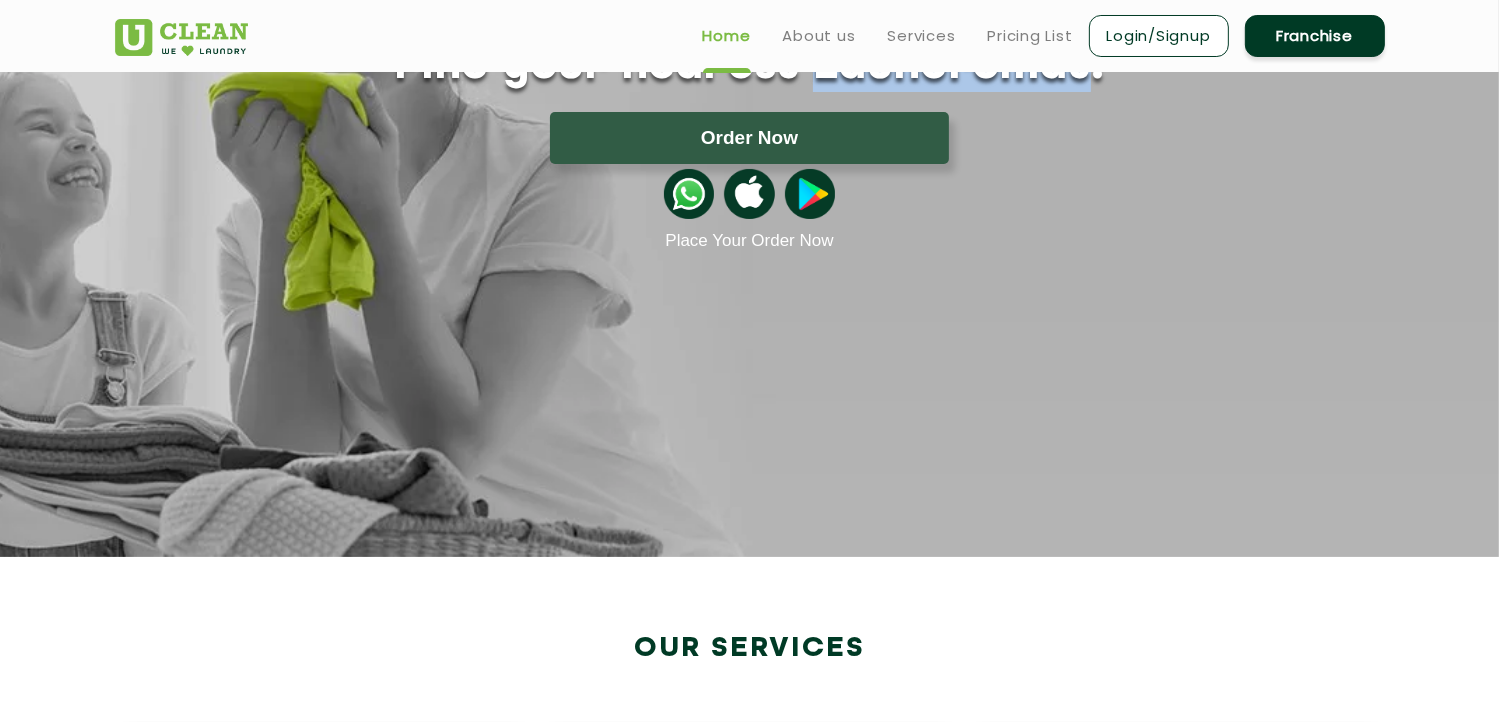 scroll, scrollTop: 0, scrollLeft: 0, axis: both 